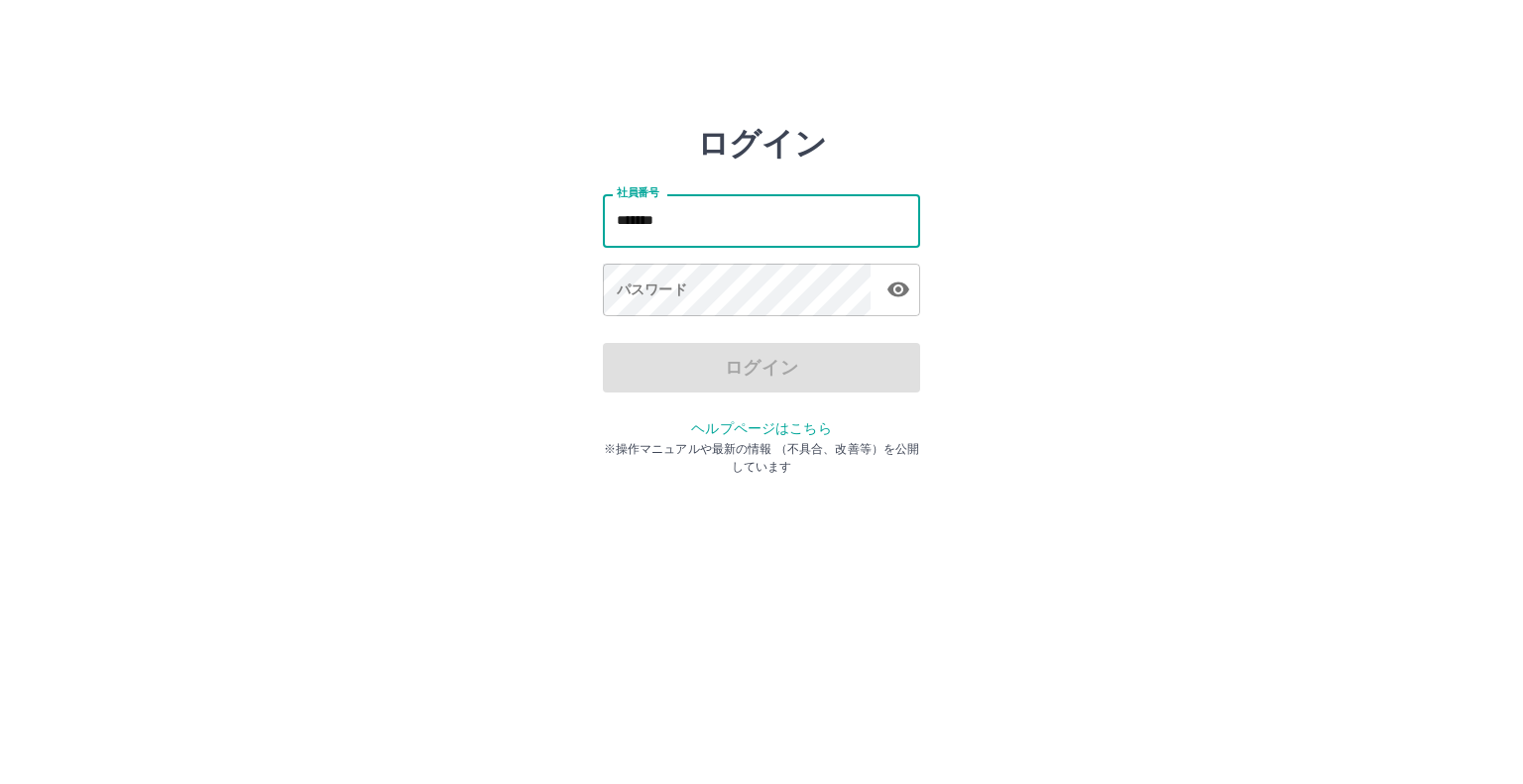 scroll, scrollTop: 0, scrollLeft: 0, axis: both 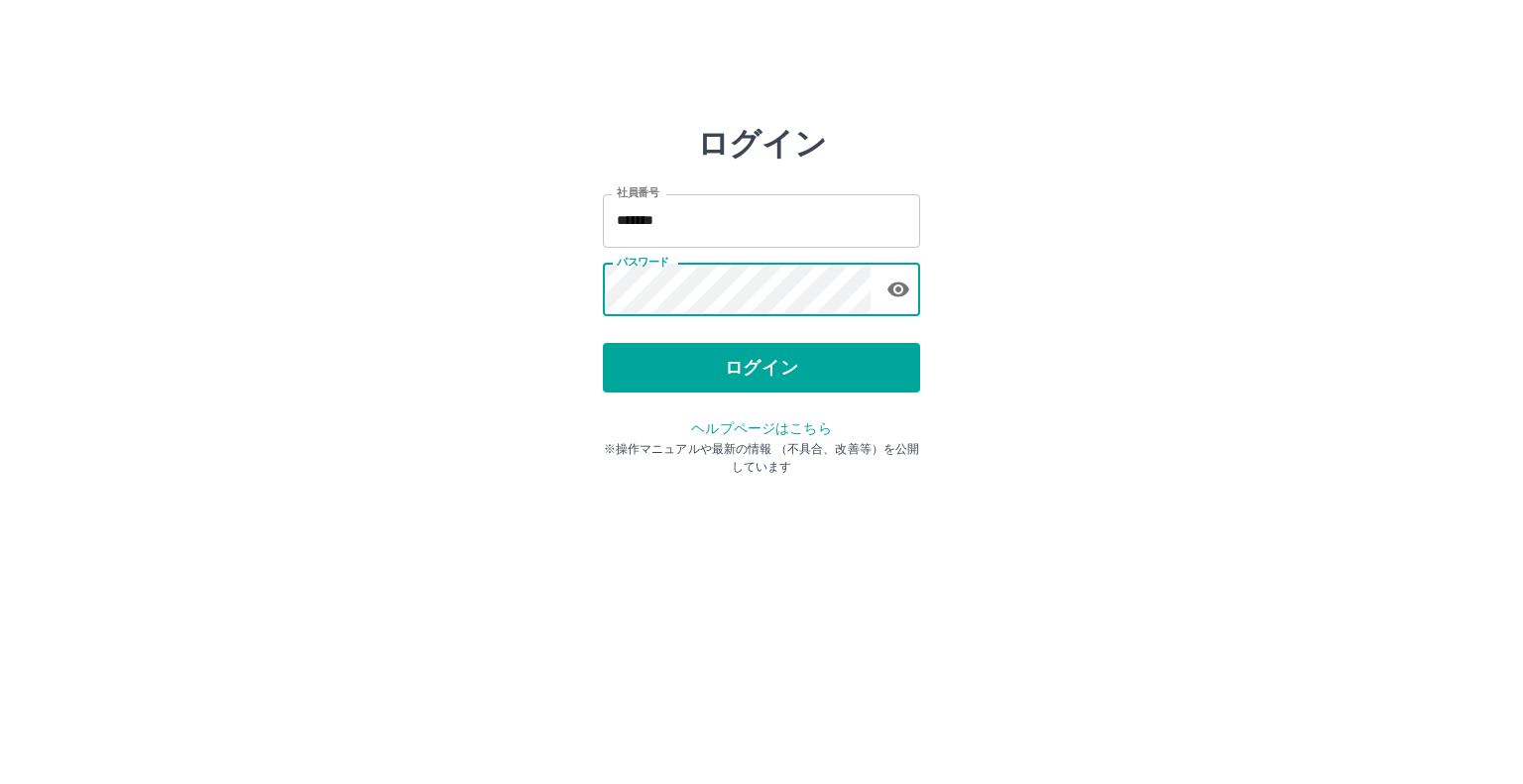 type 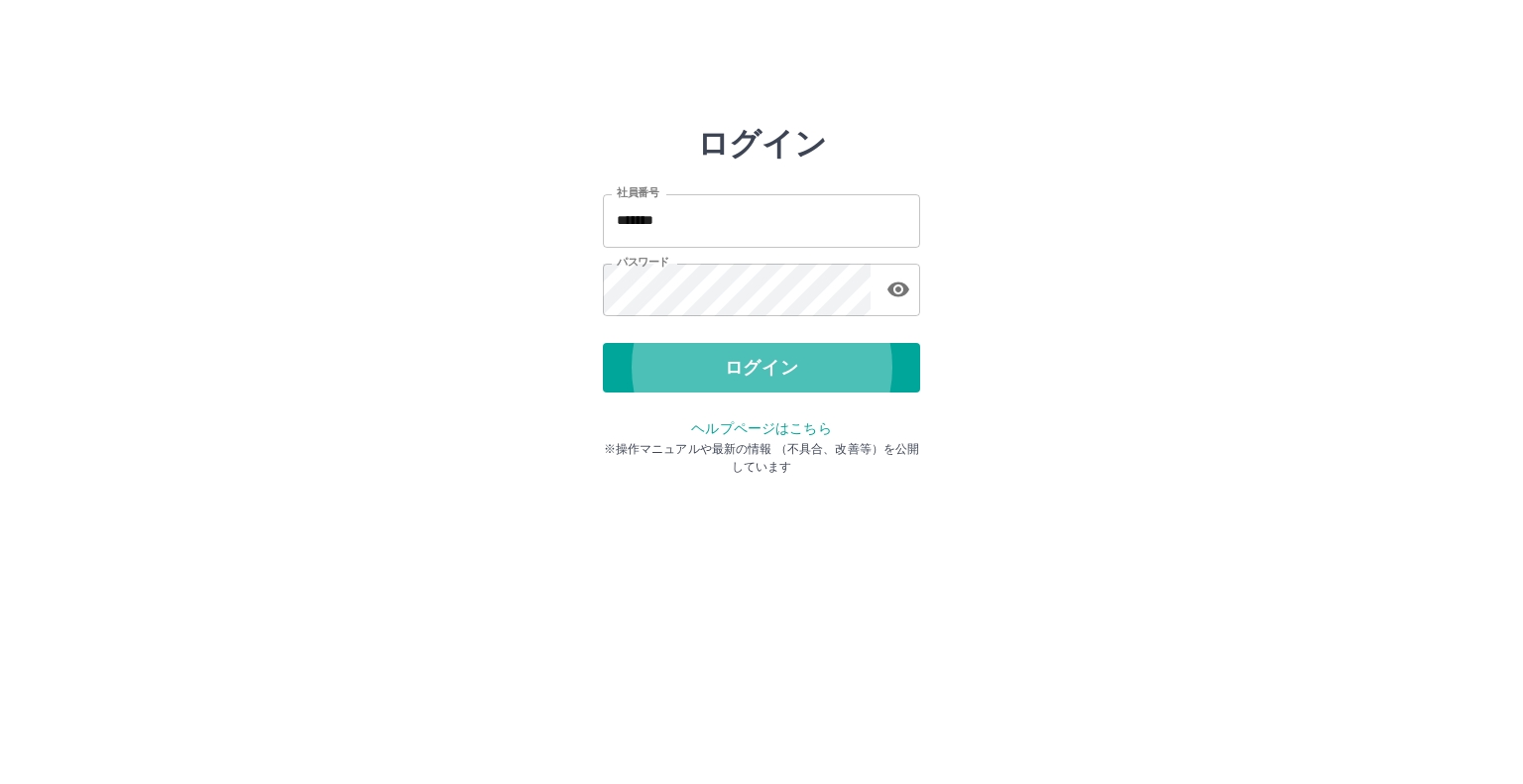 type 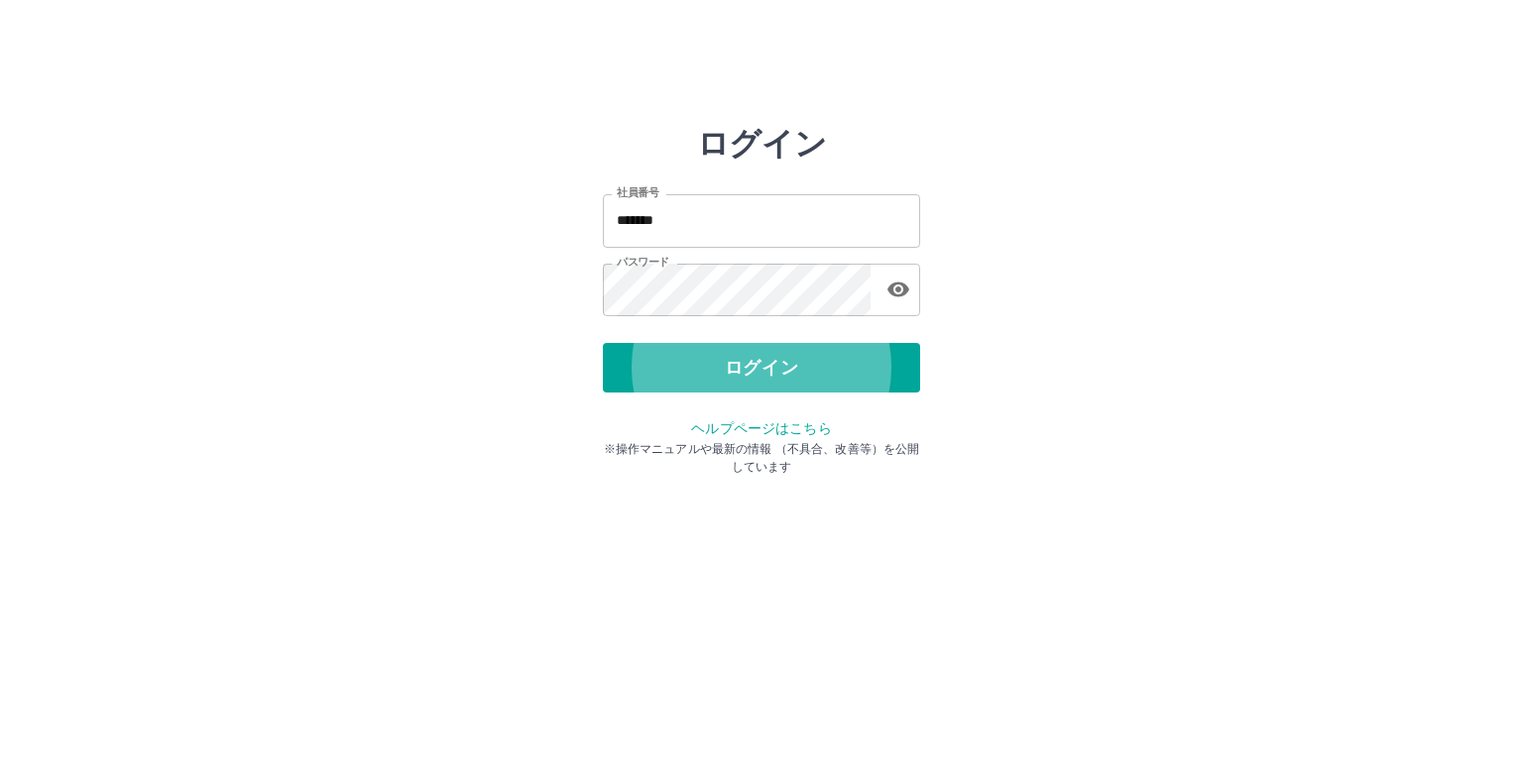 click on "ログイン" at bounding box center [762, 368] 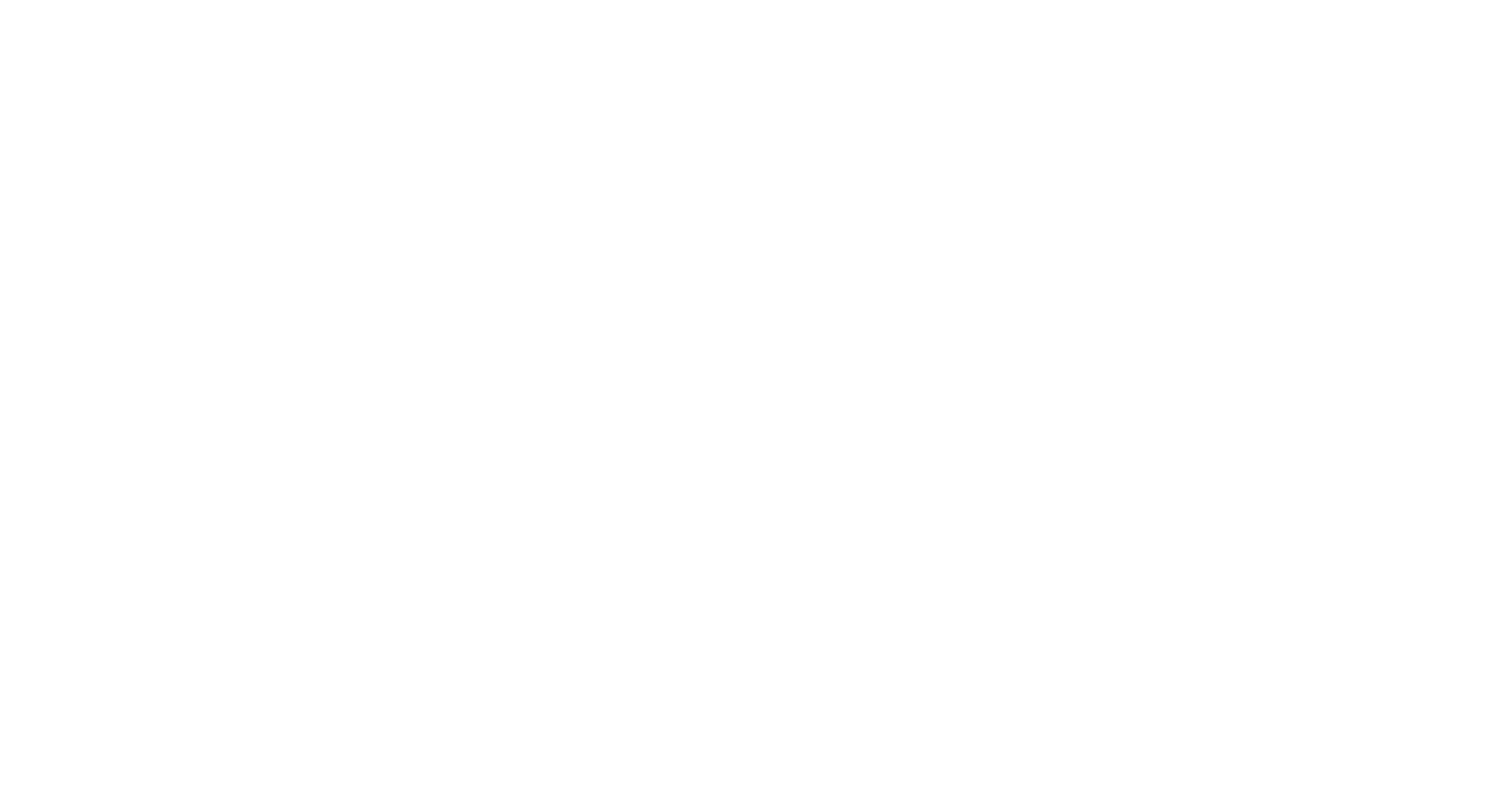 scroll, scrollTop: 0, scrollLeft: 0, axis: both 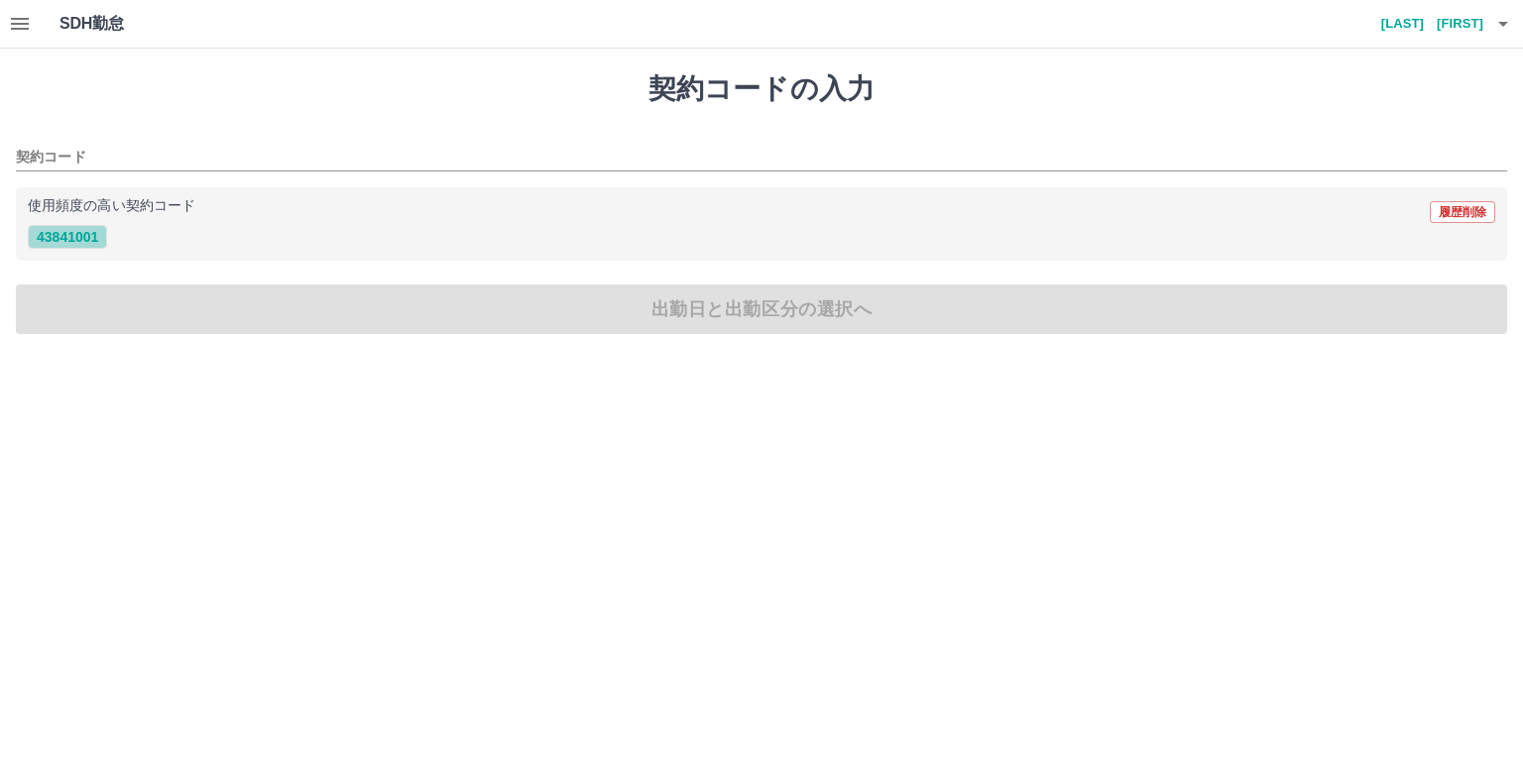 click on "43841001" at bounding box center (67, 237) 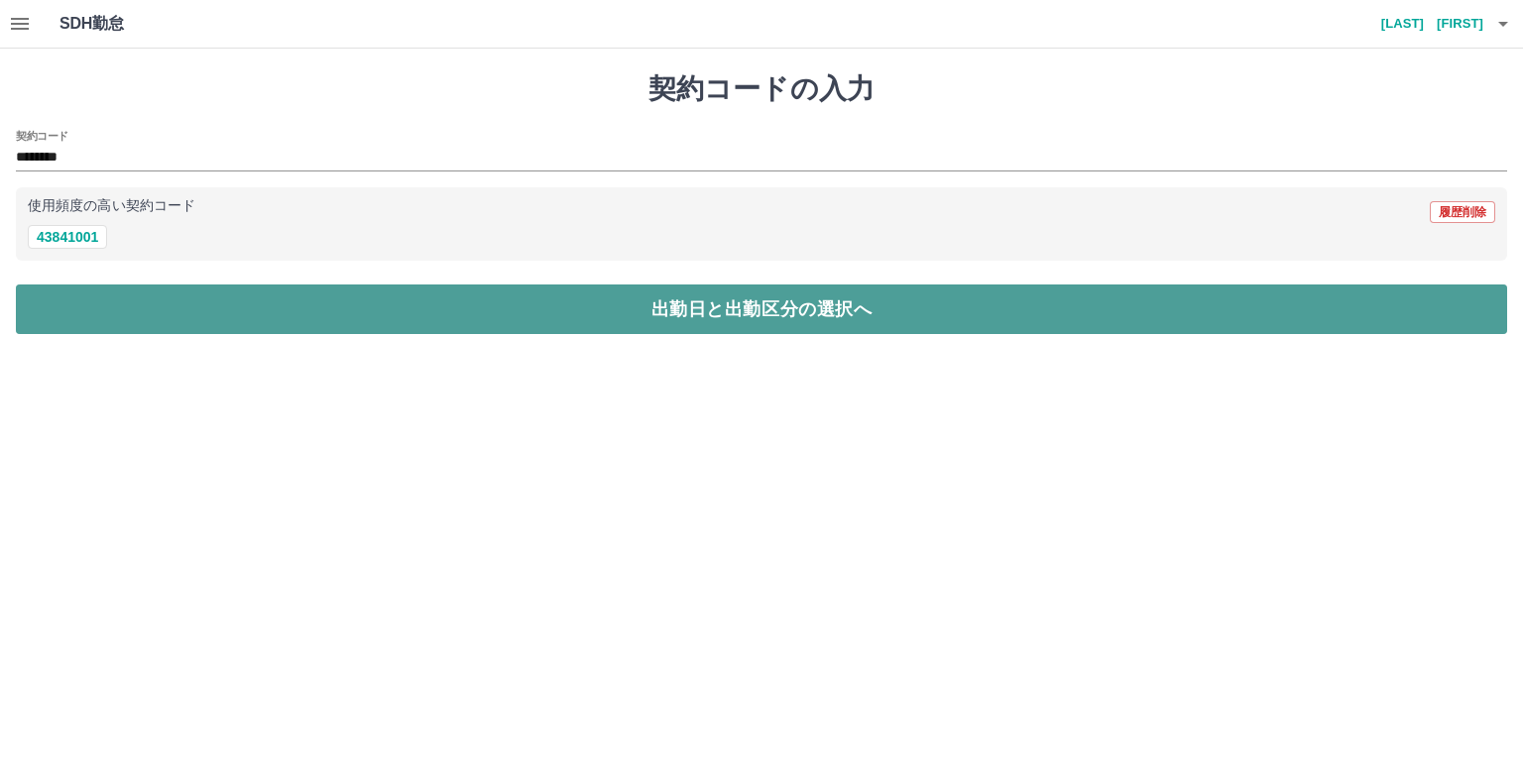 click on "出勤日と出勤区分の選択へ" at bounding box center [762, 309] 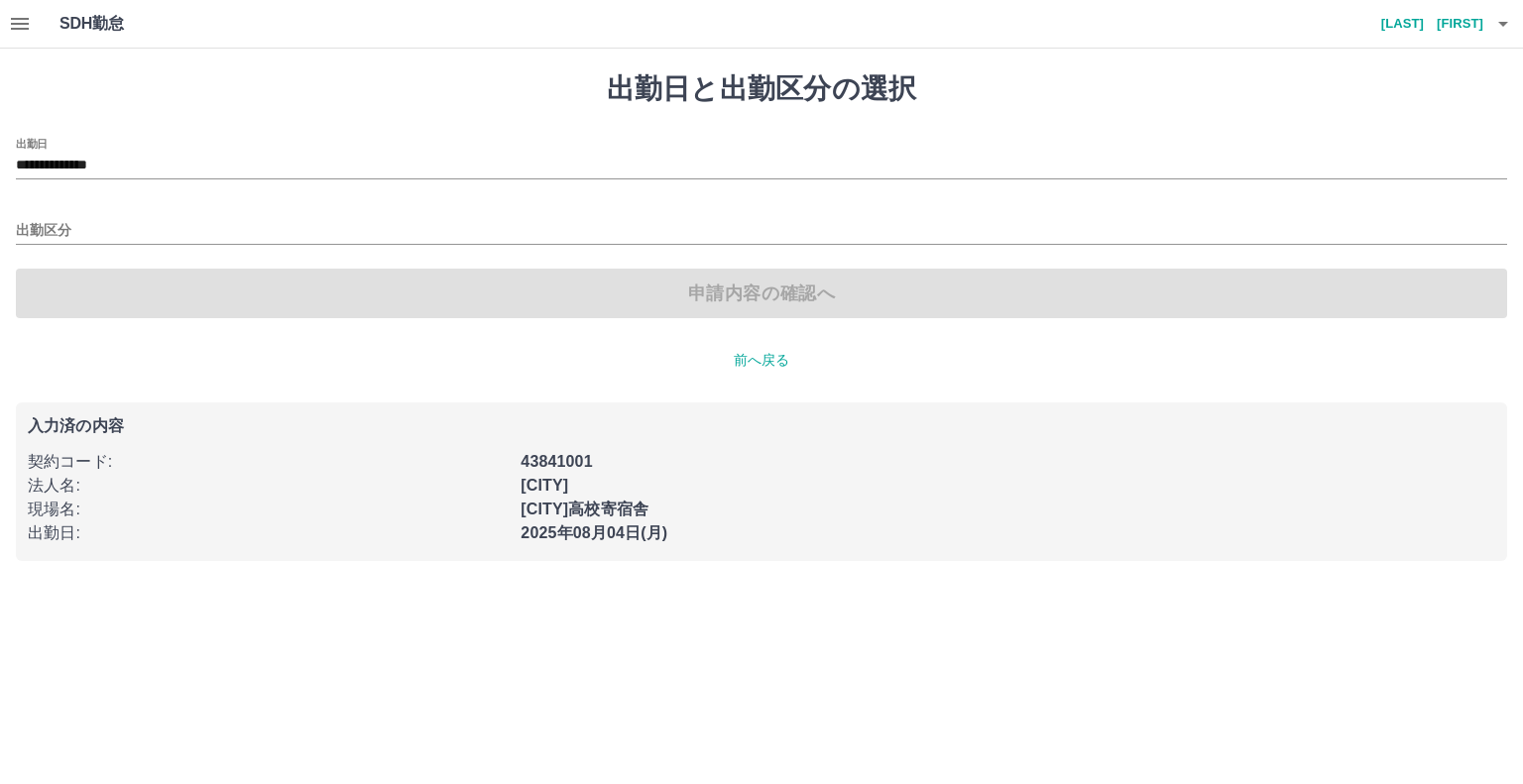 click on "**********" at bounding box center (762, 228) 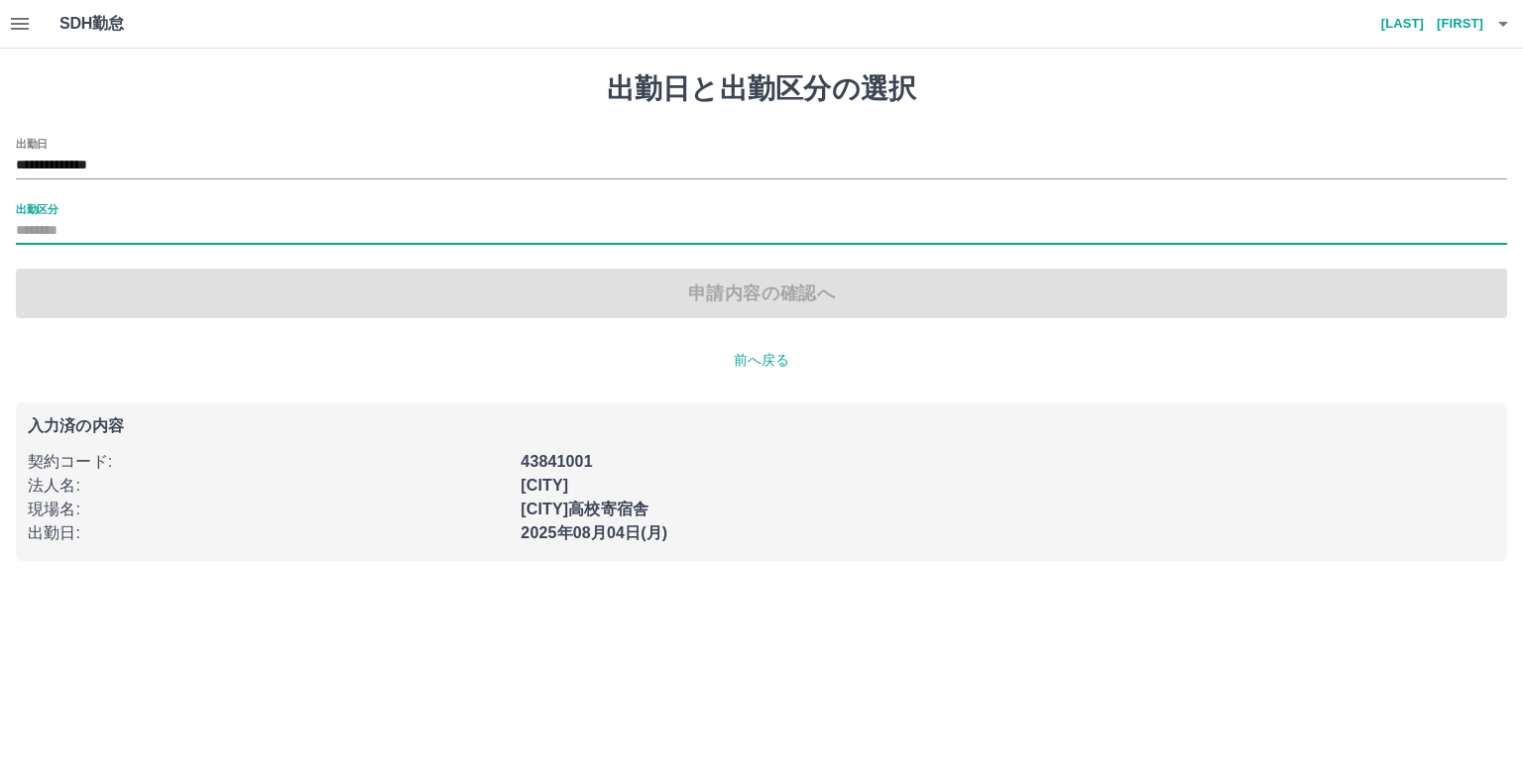 click on "出勤区分" at bounding box center (762, 231) 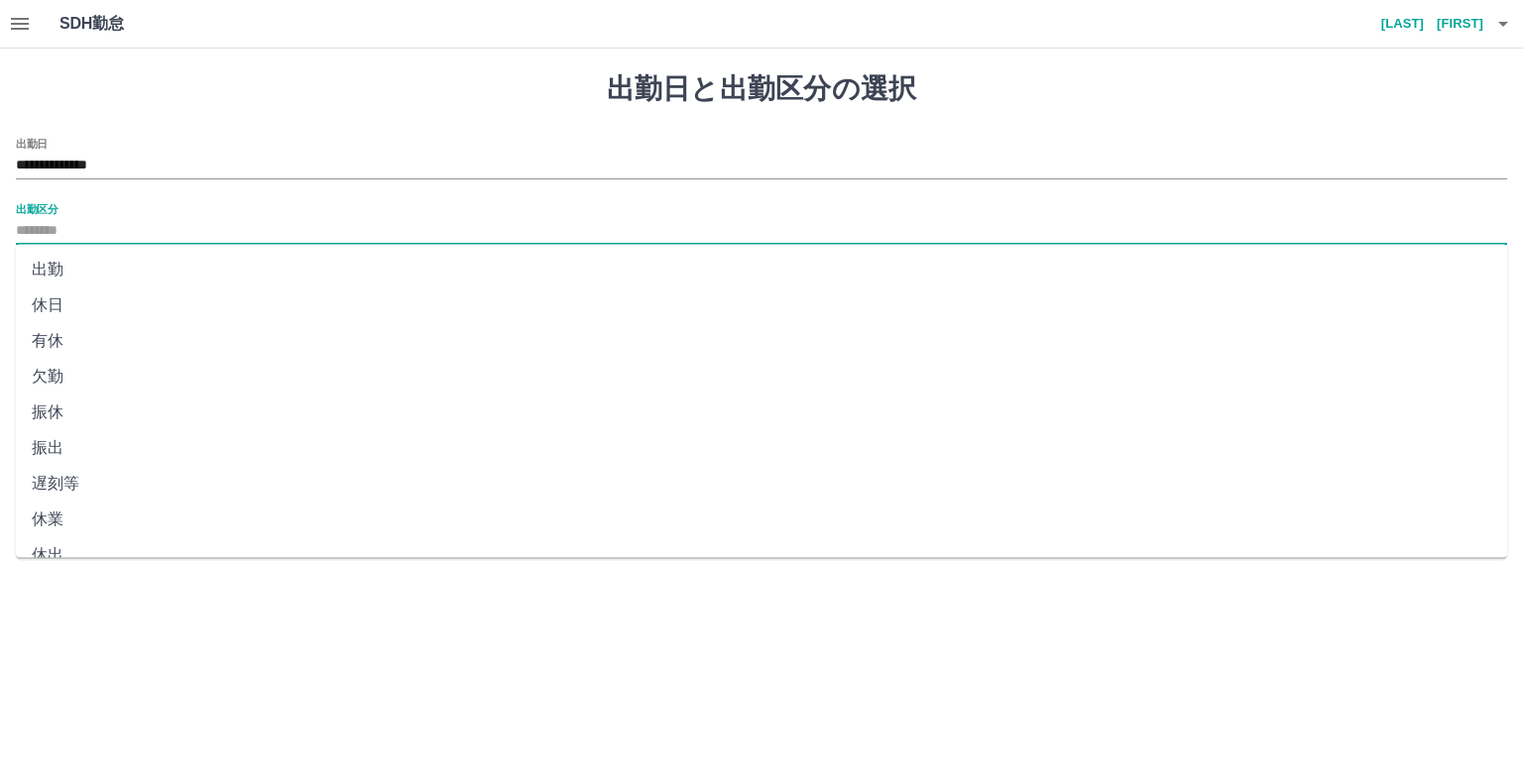 click on "出勤" at bounding box center [762, 270] 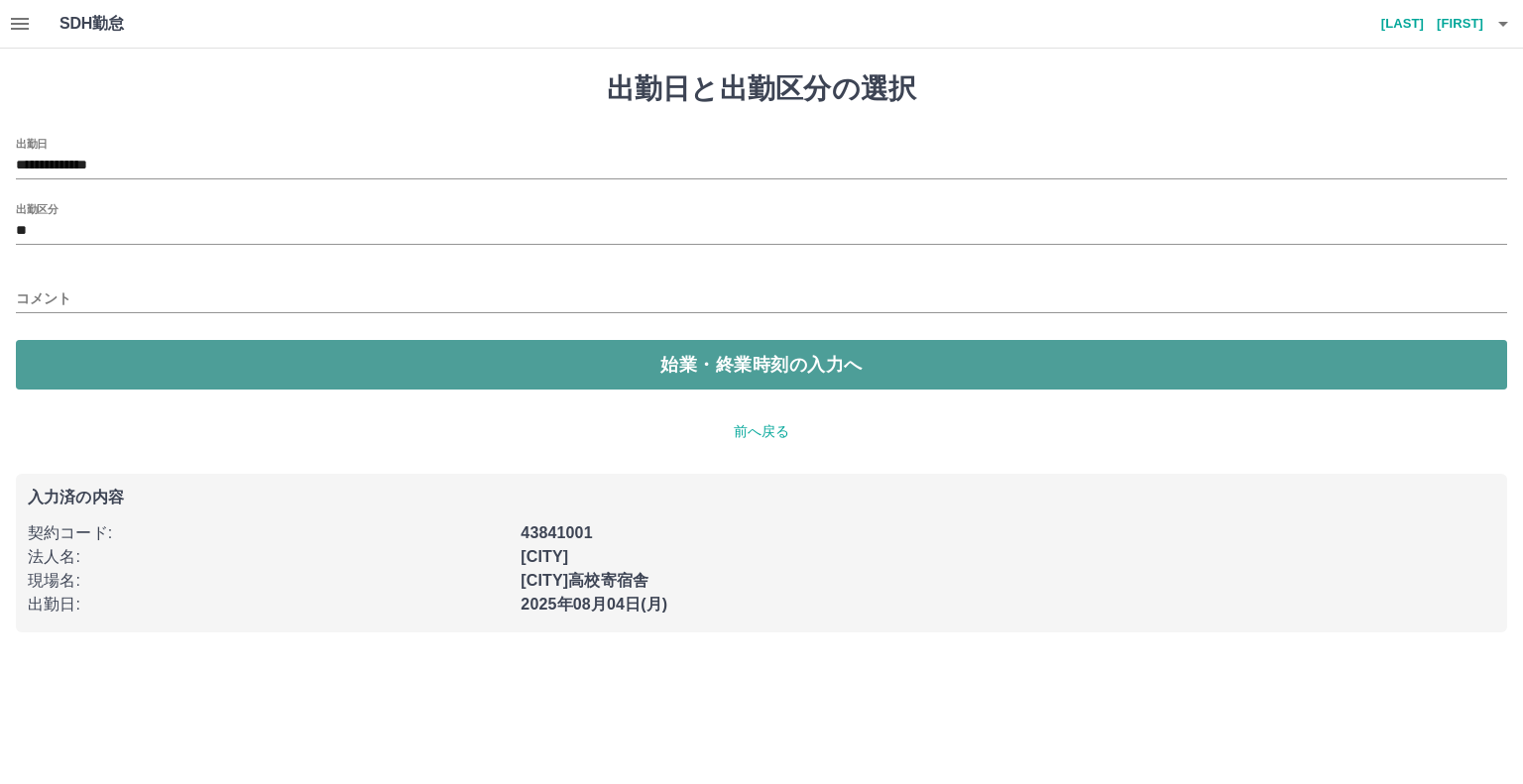 click on "始業・終業時刻の入力へ" at bounding box center (762, 365) 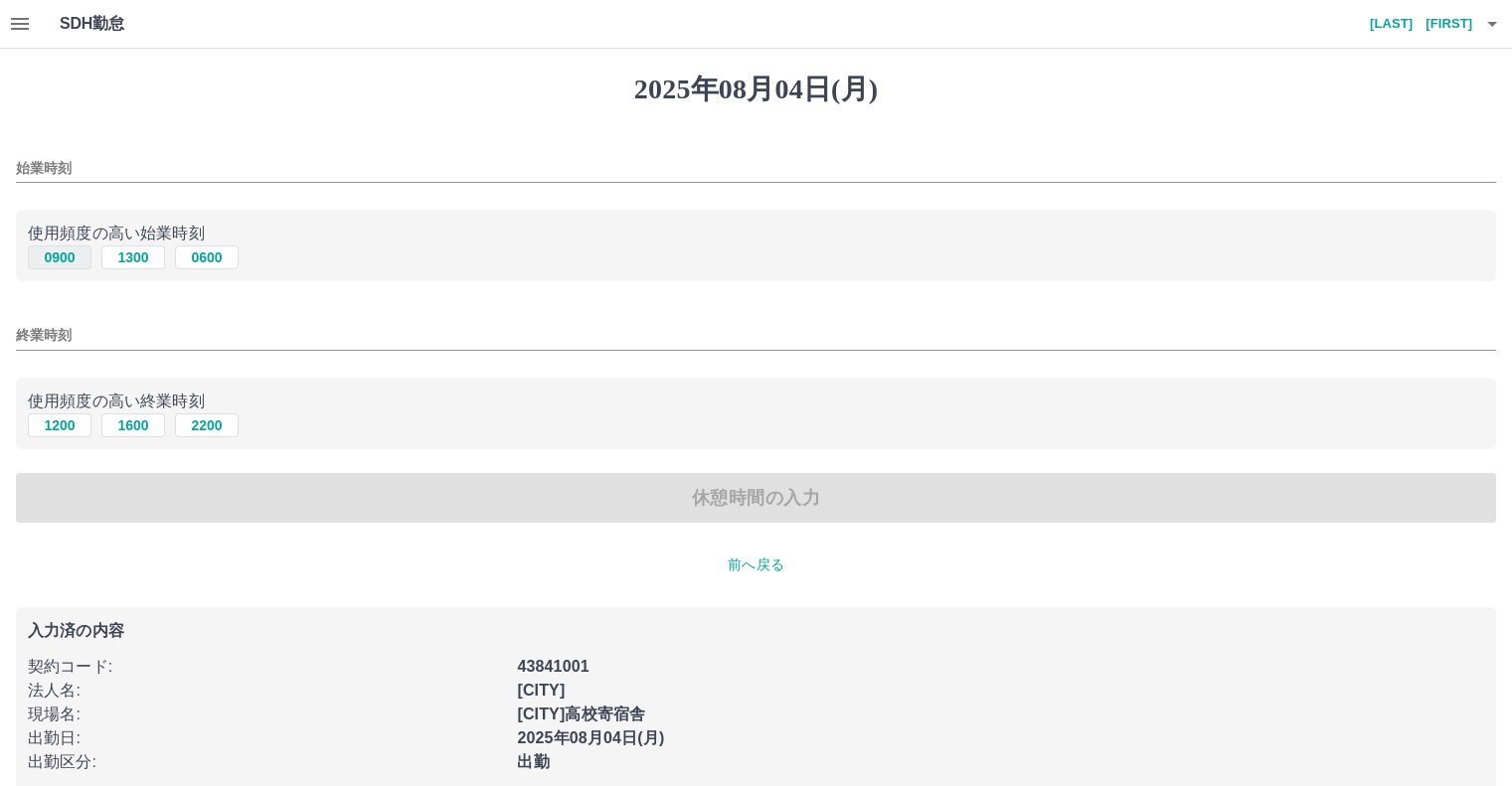 click on "0900" at bounding box center (60, 257) 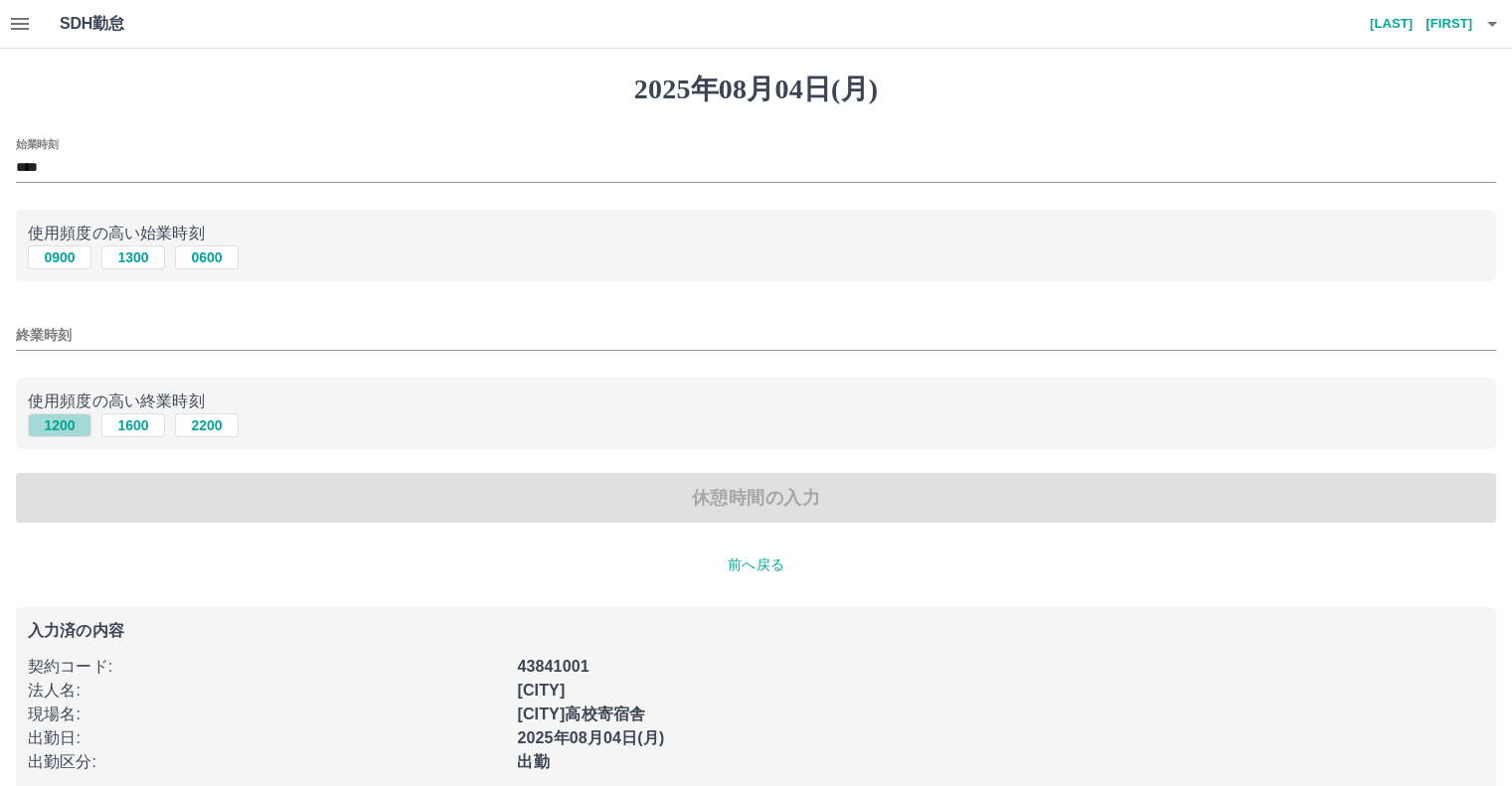 click on "1200" at bounding box center (60, 425) 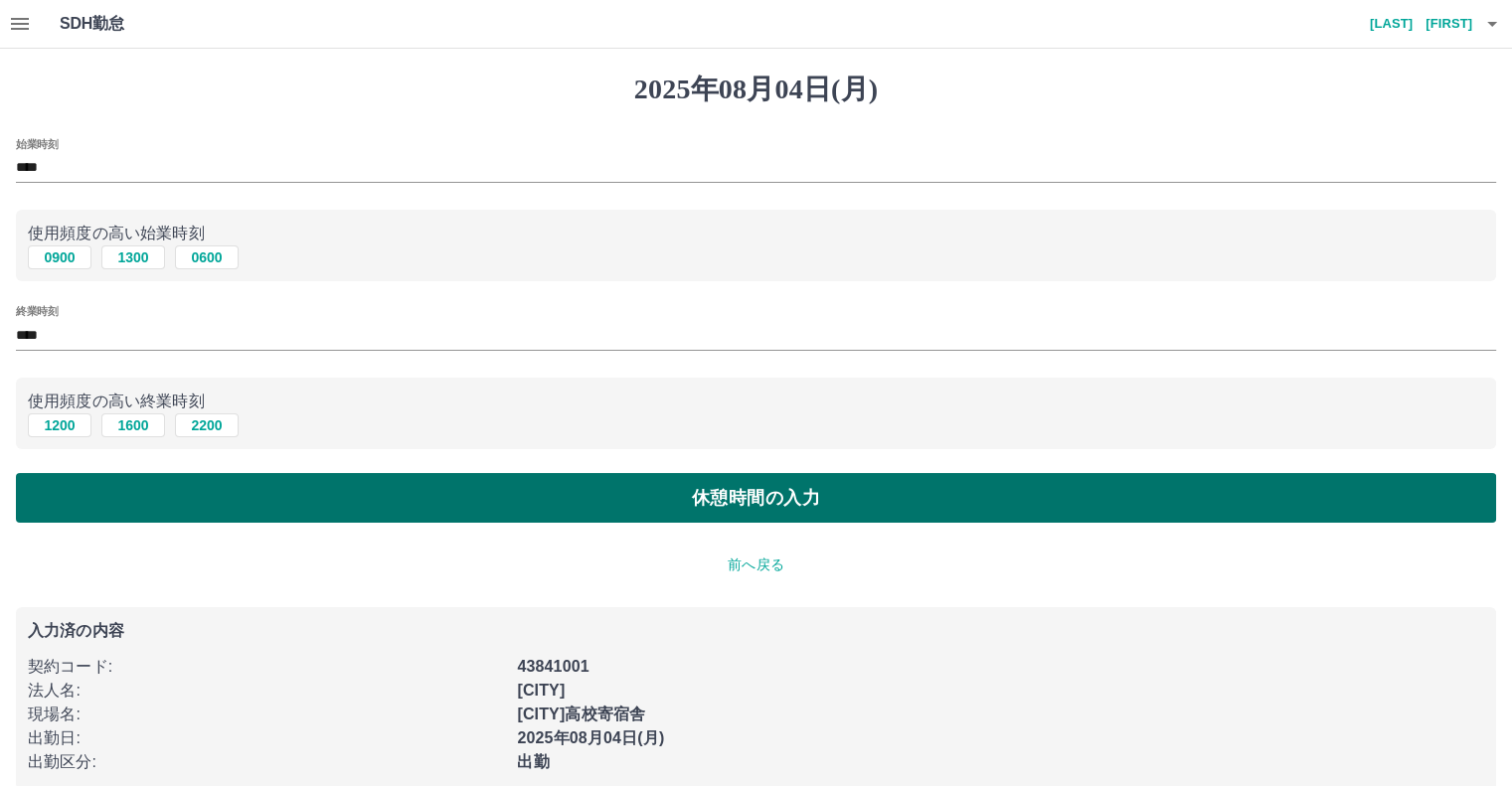 click on "休憩時間の入力" at bounding box center (756, 498) 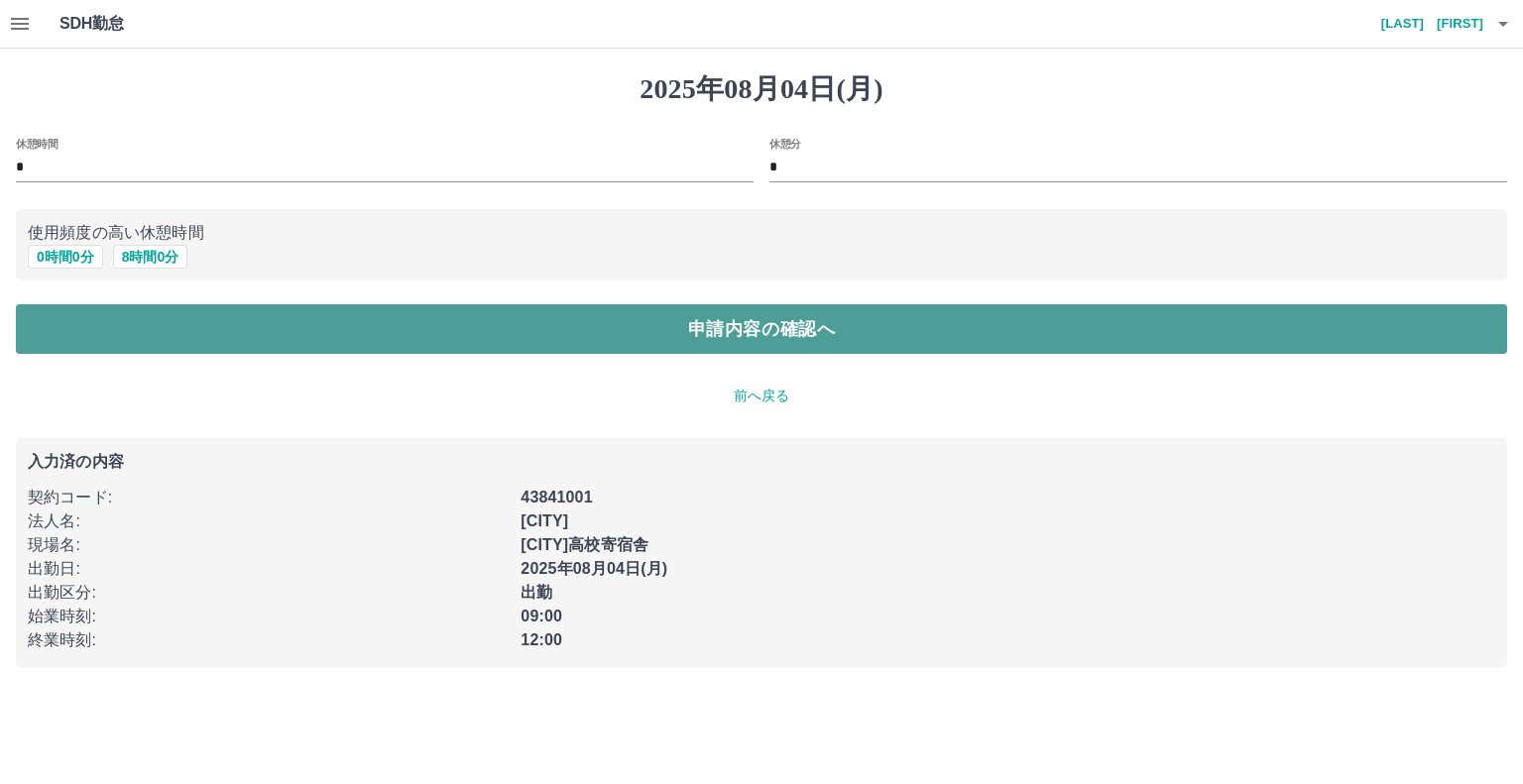 click on "申請内容の確認へ" at bounding box center (762, 329) 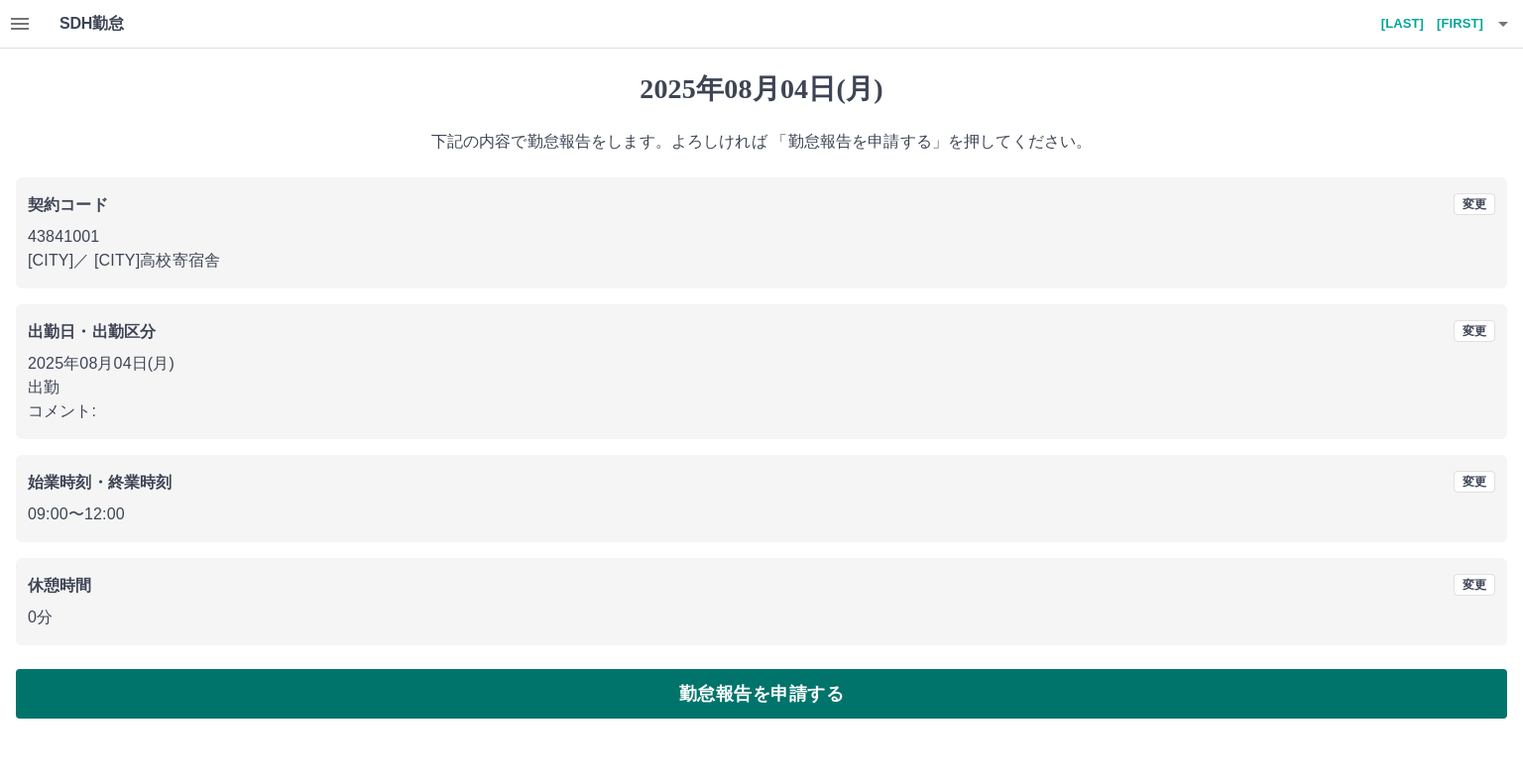 click on "勤怠報告を申請する" at bounding box center (762, 694) 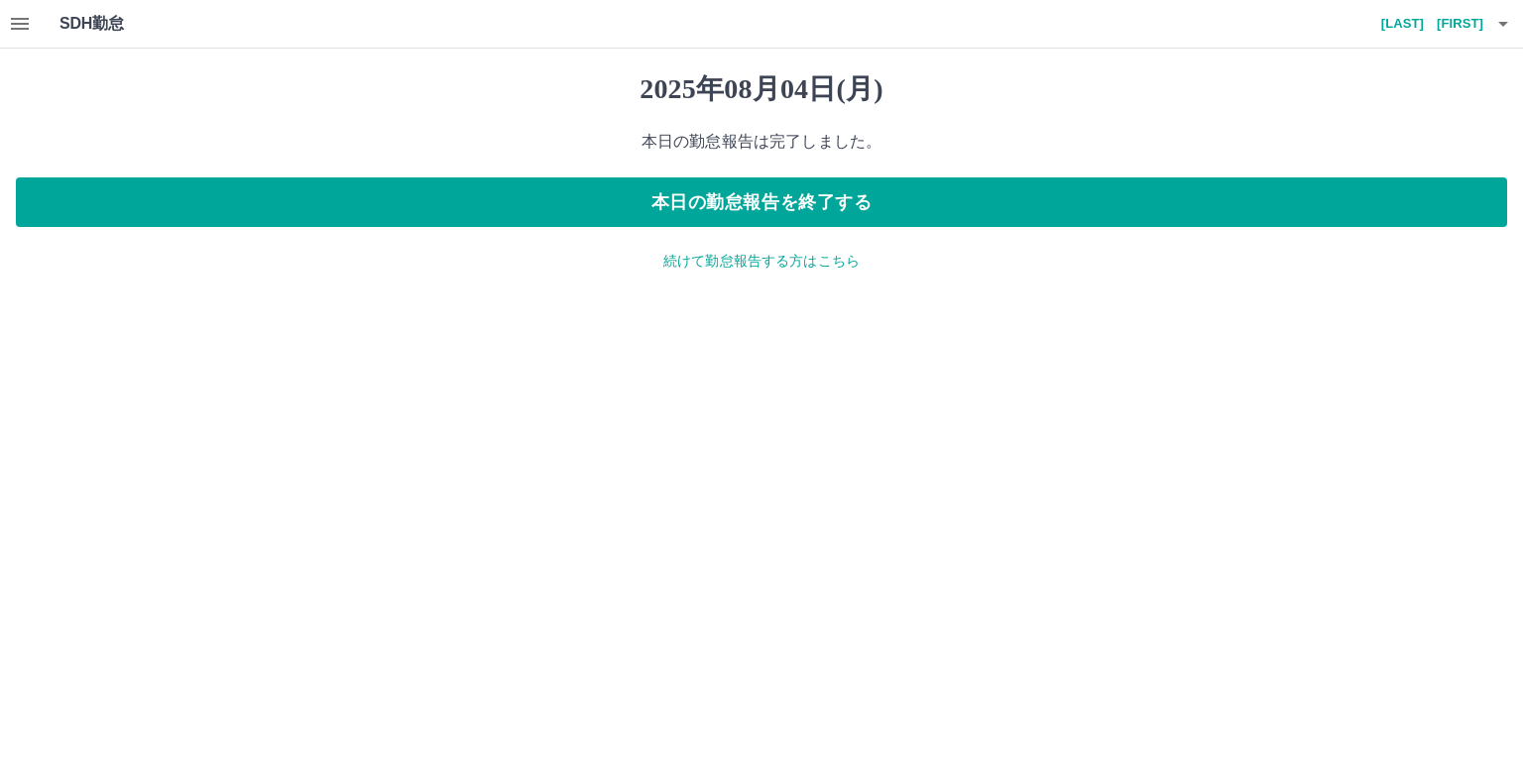 click on "続けて勤怠報告する方はこちら" at bounding box center (762, 261) 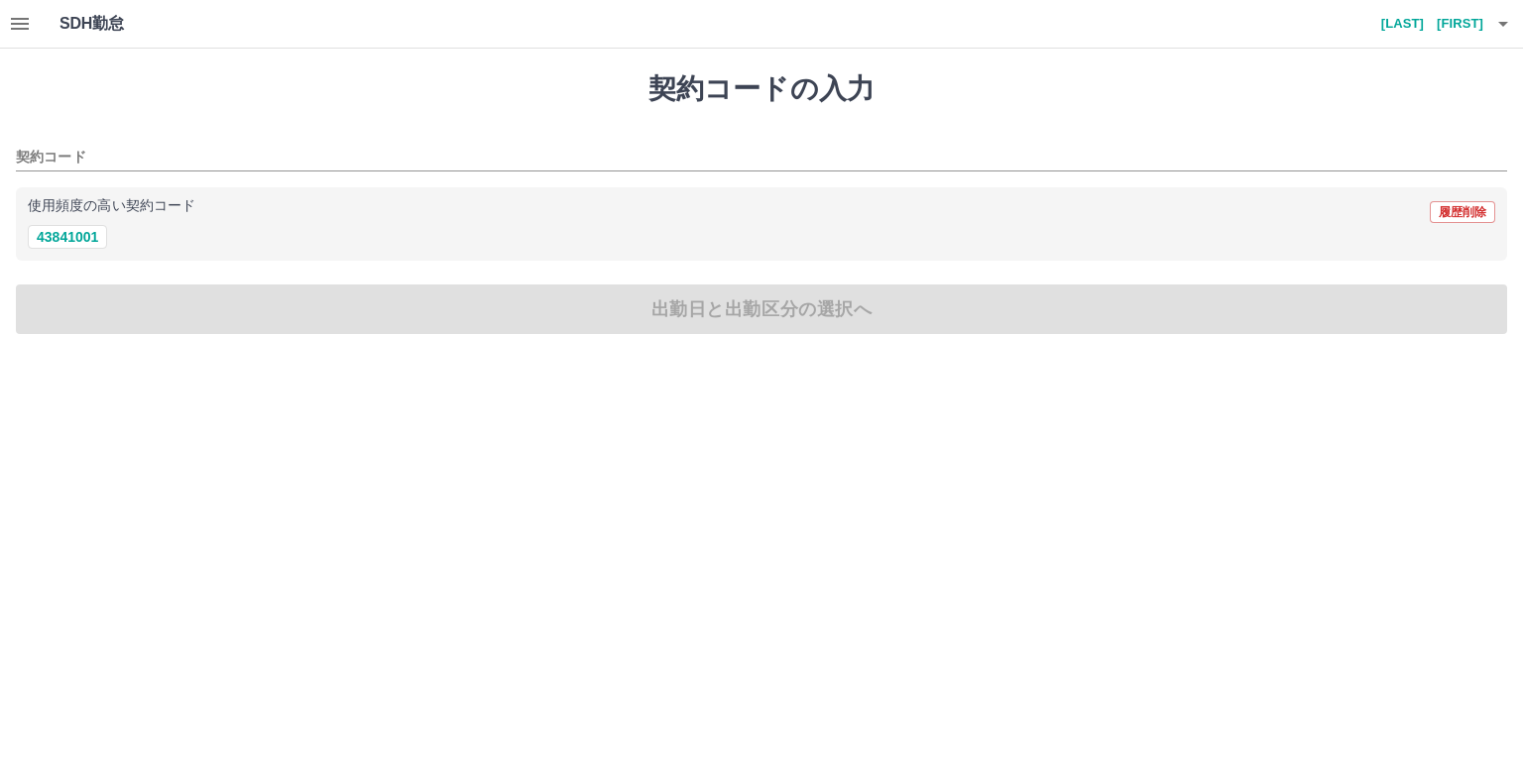 click on "使用頻度の高い契約コード 履歴削除" at bounding box center [762, 212] 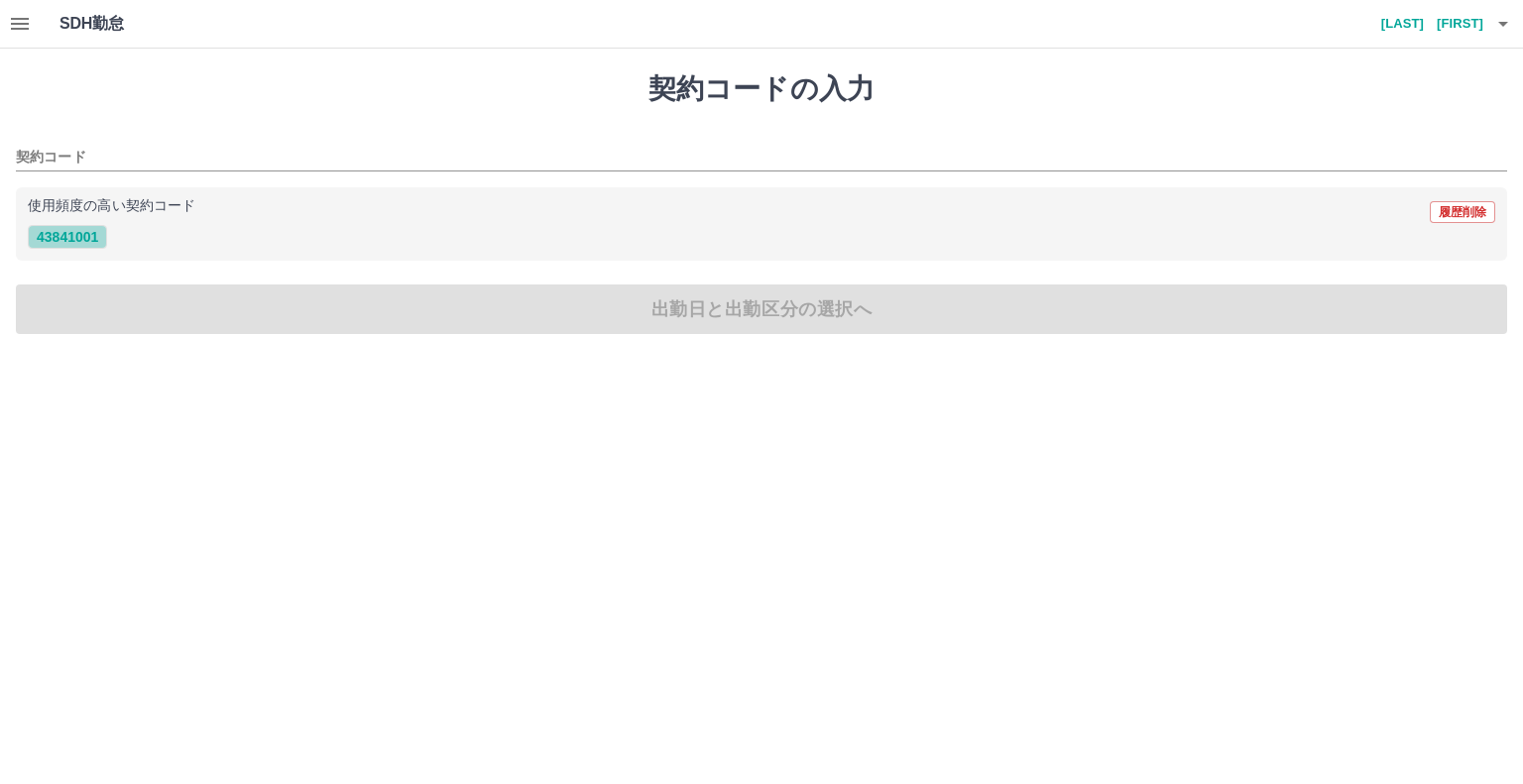 click on "43841001" at bounding box center (67, 237) 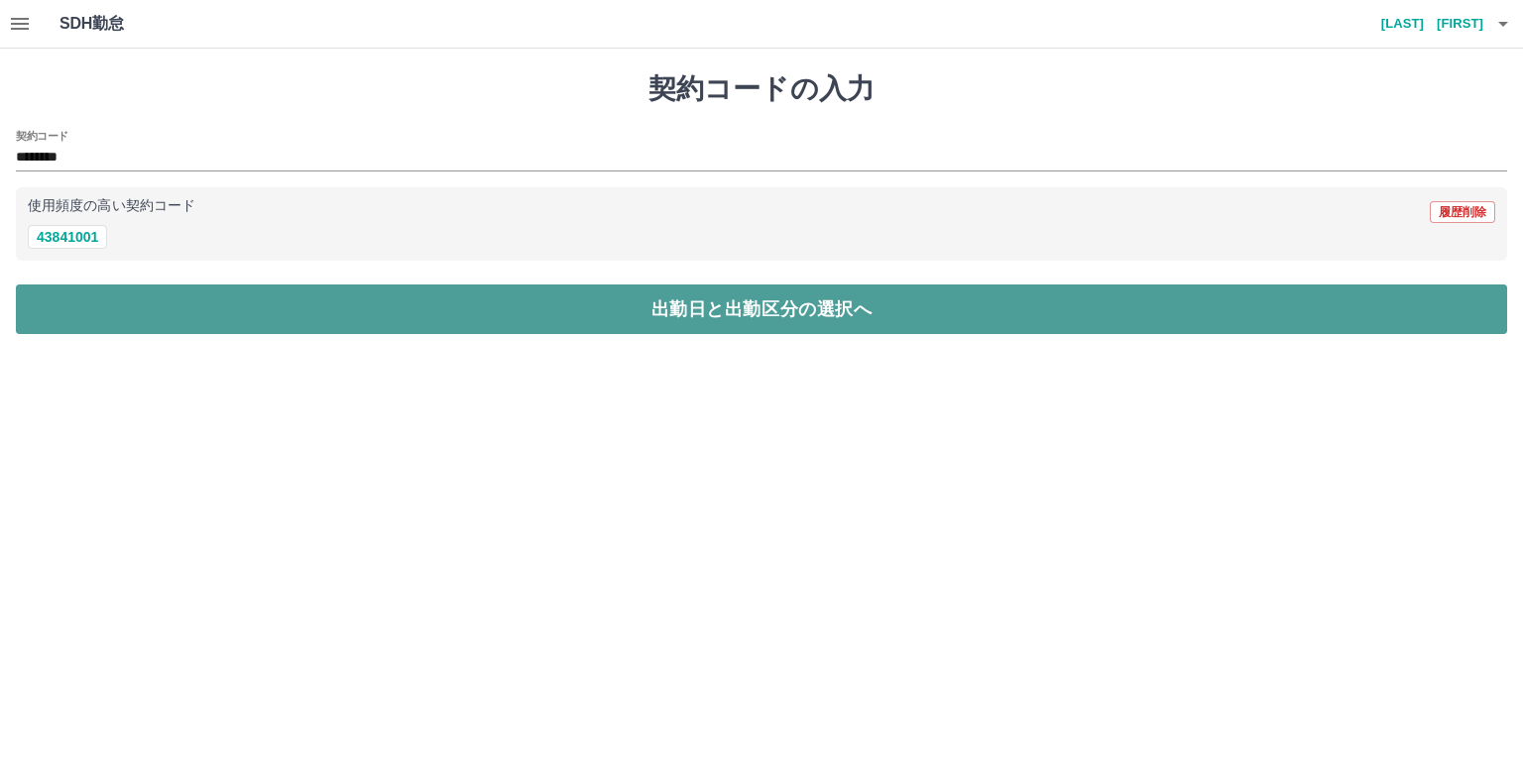 click on "出勤日と出勤区分の選択へ" at bounding box center (762, 309) 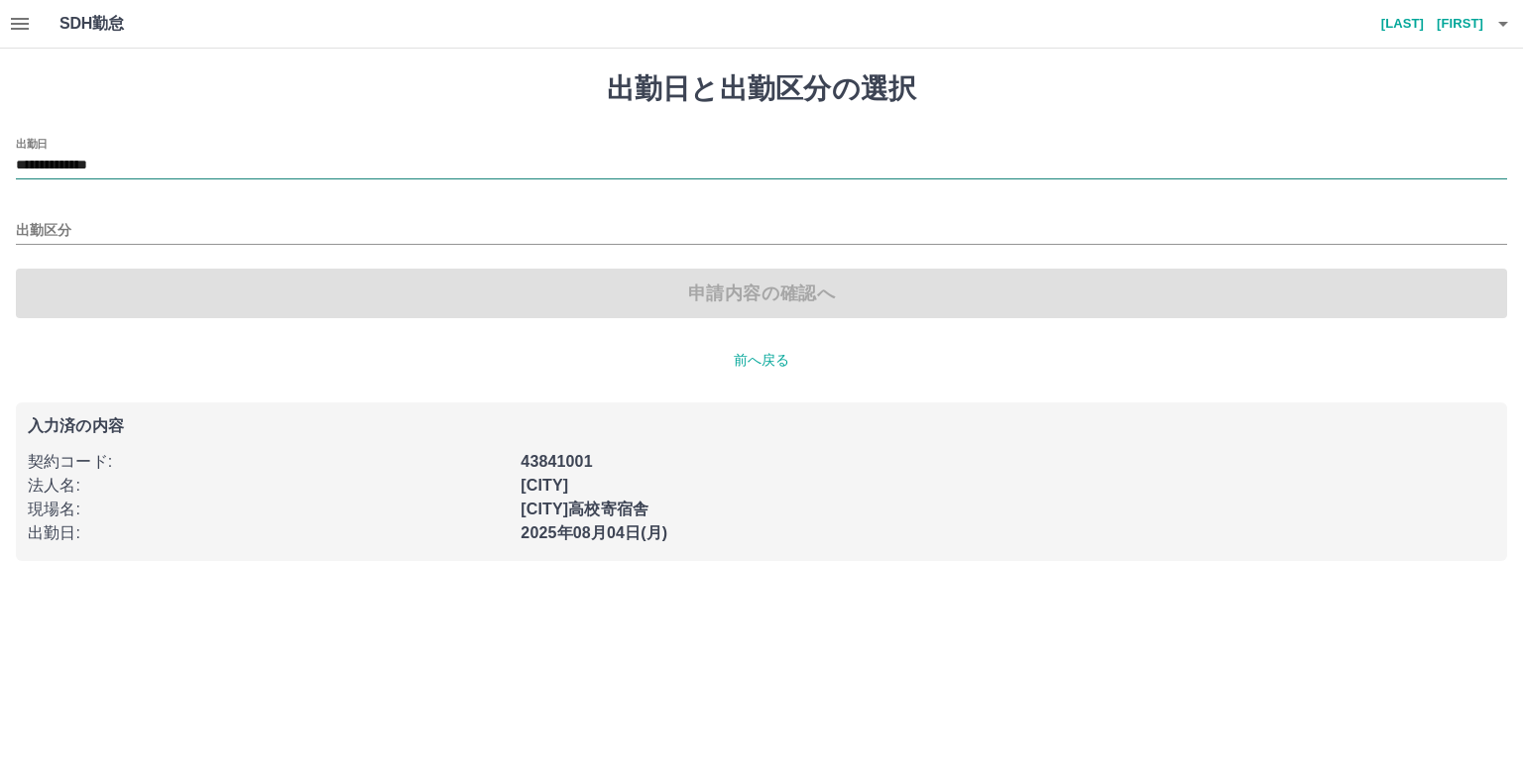 click on "**********" at bounding box center (762, 166) 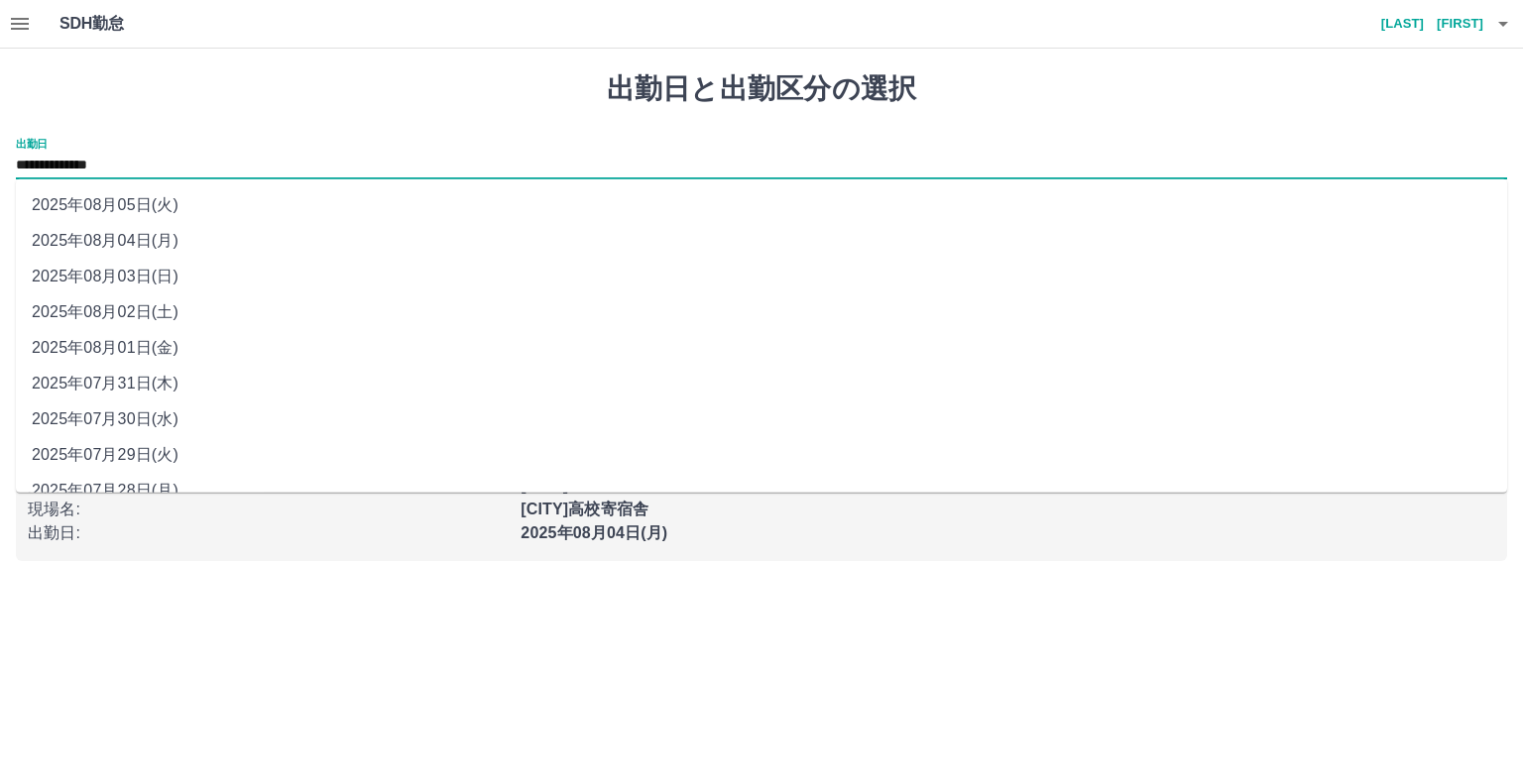 click on "2025年08月03日(日)" at bounding box center (762, 277) 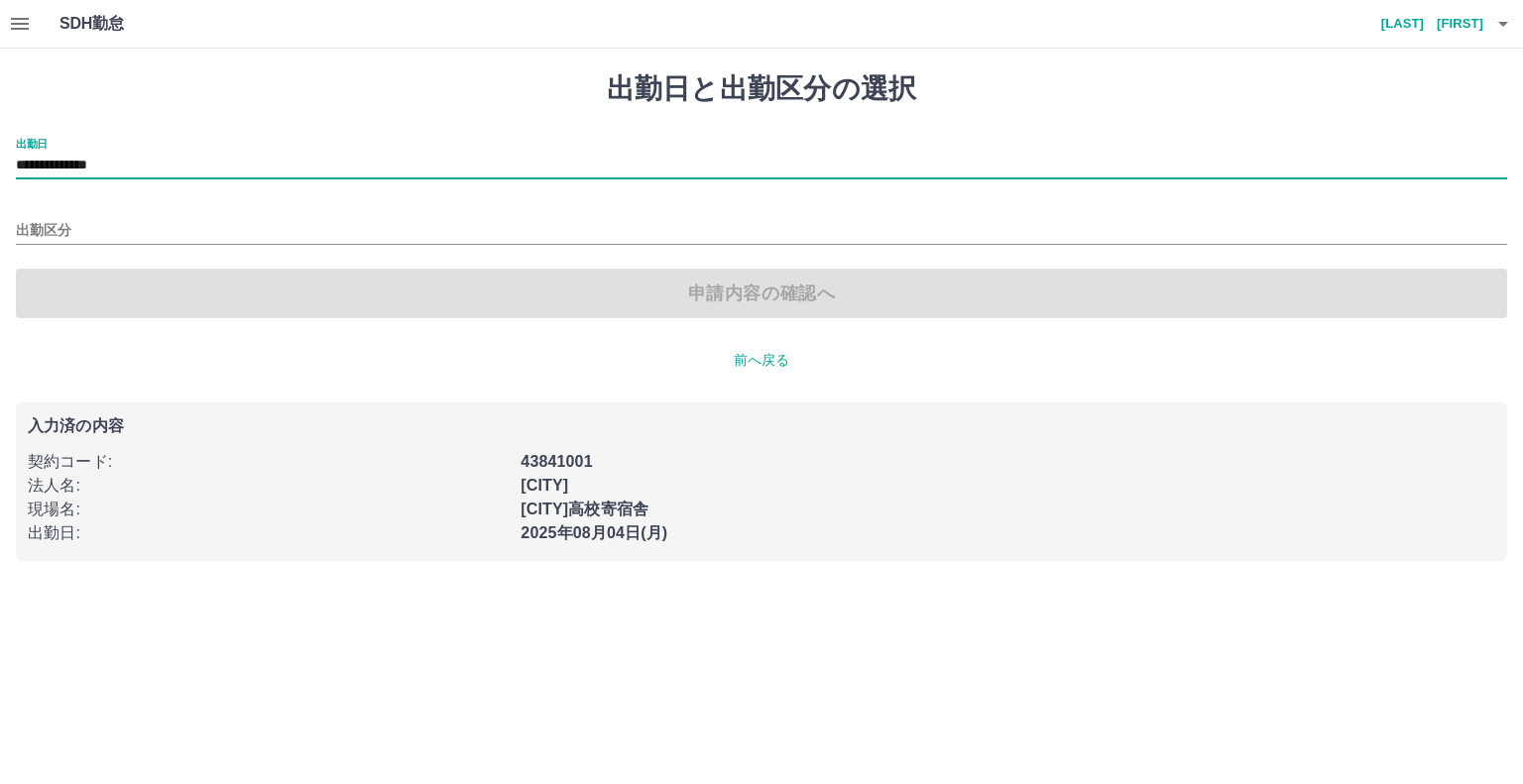 click on "出勤区分" at bounding box center (762, 224) 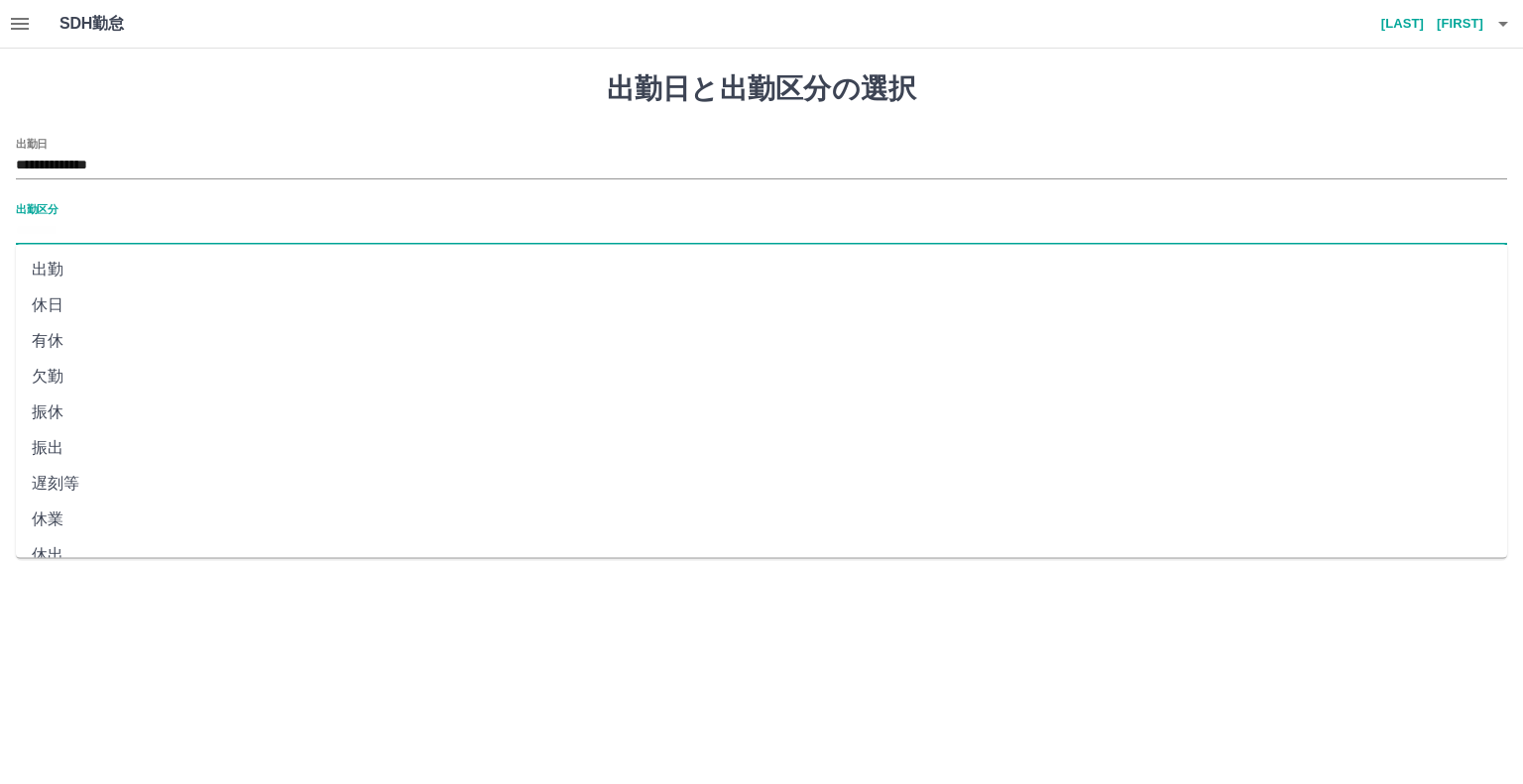 click on "出勤区分" at bounding box center (762, 231) 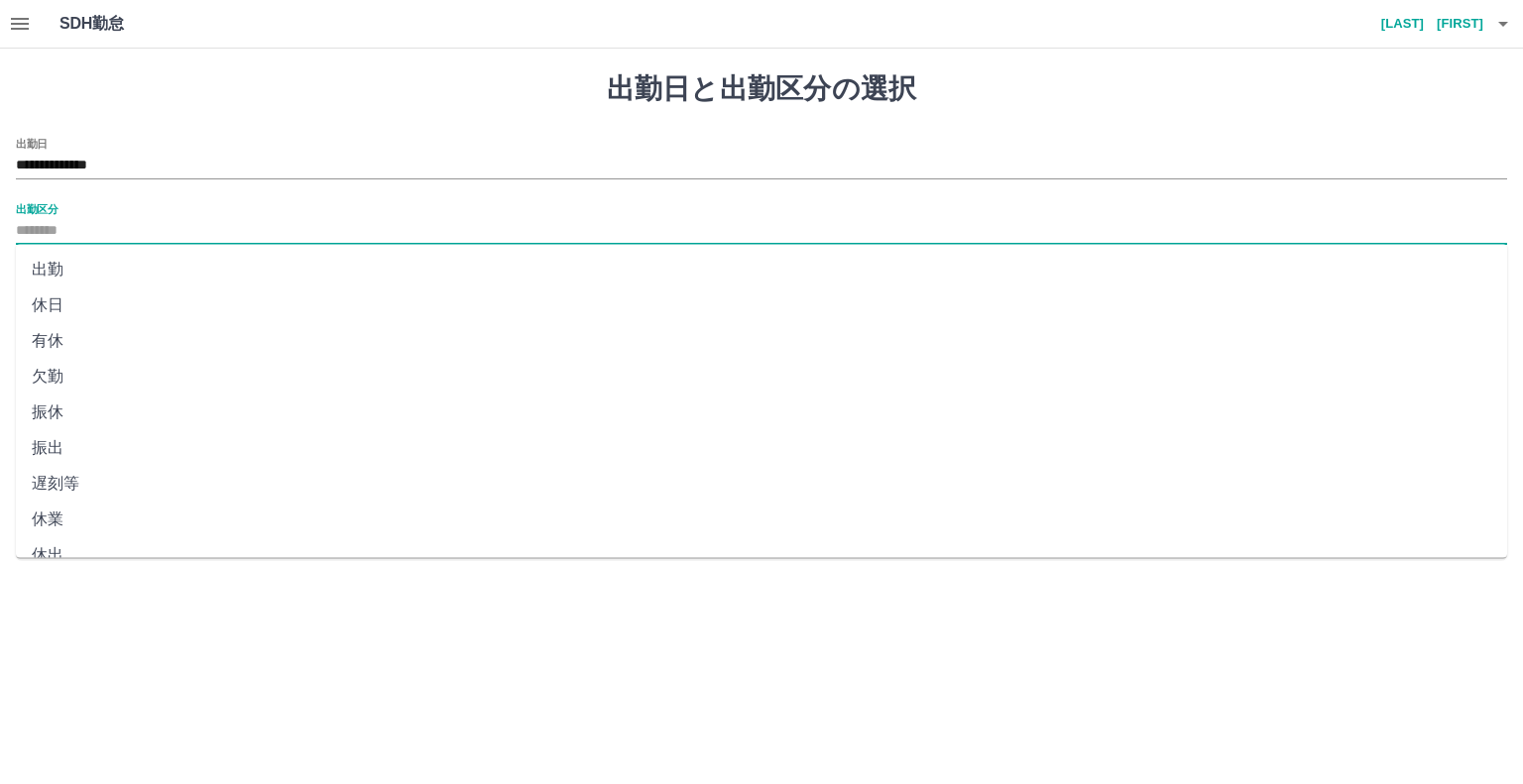 click on "休日" at bounding box center (762, 305) 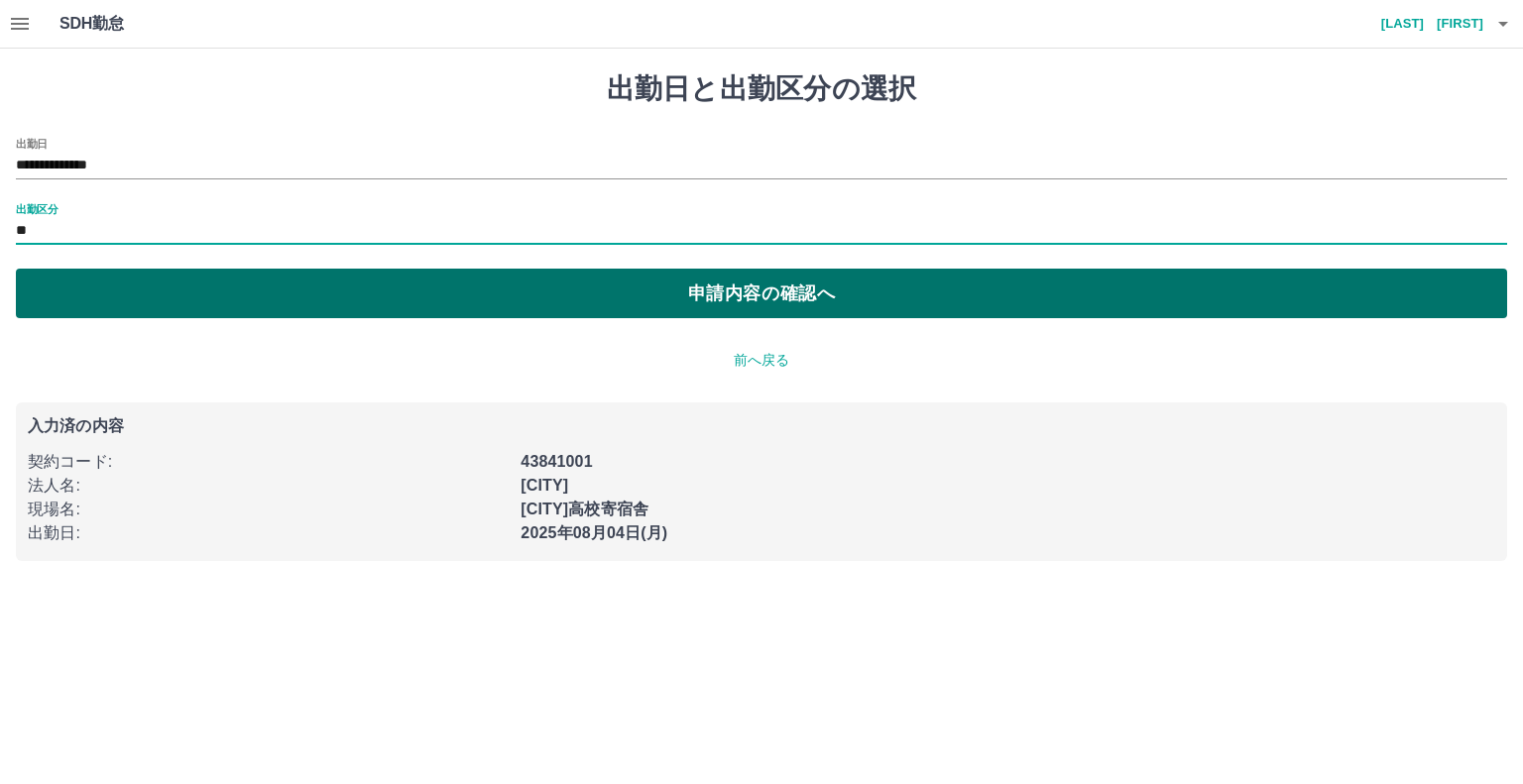 click on "申請内容の確認へ" at bounding box center (762, 293) 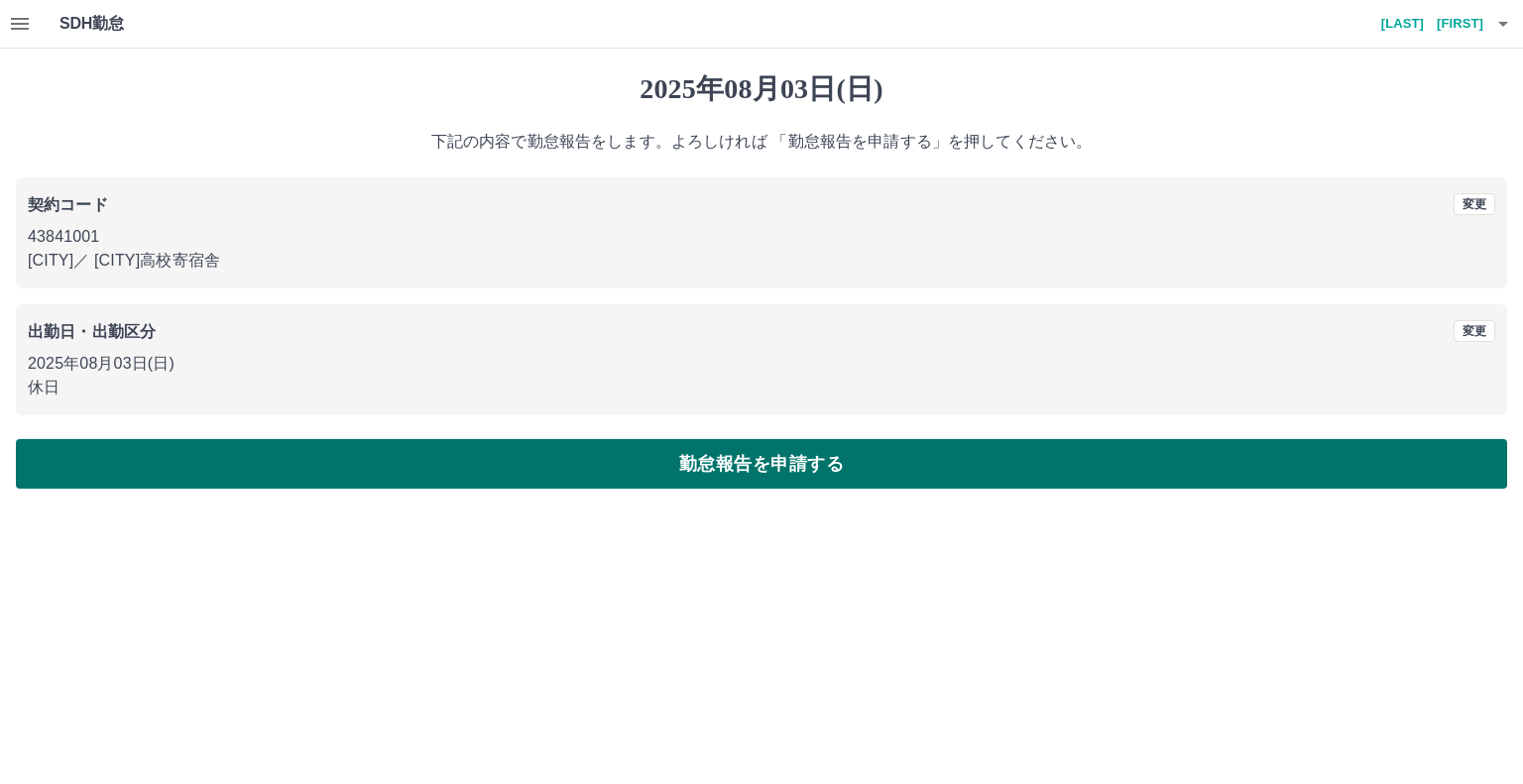 click on "勤怠報告を申請する" at bounding box center [762, 464] 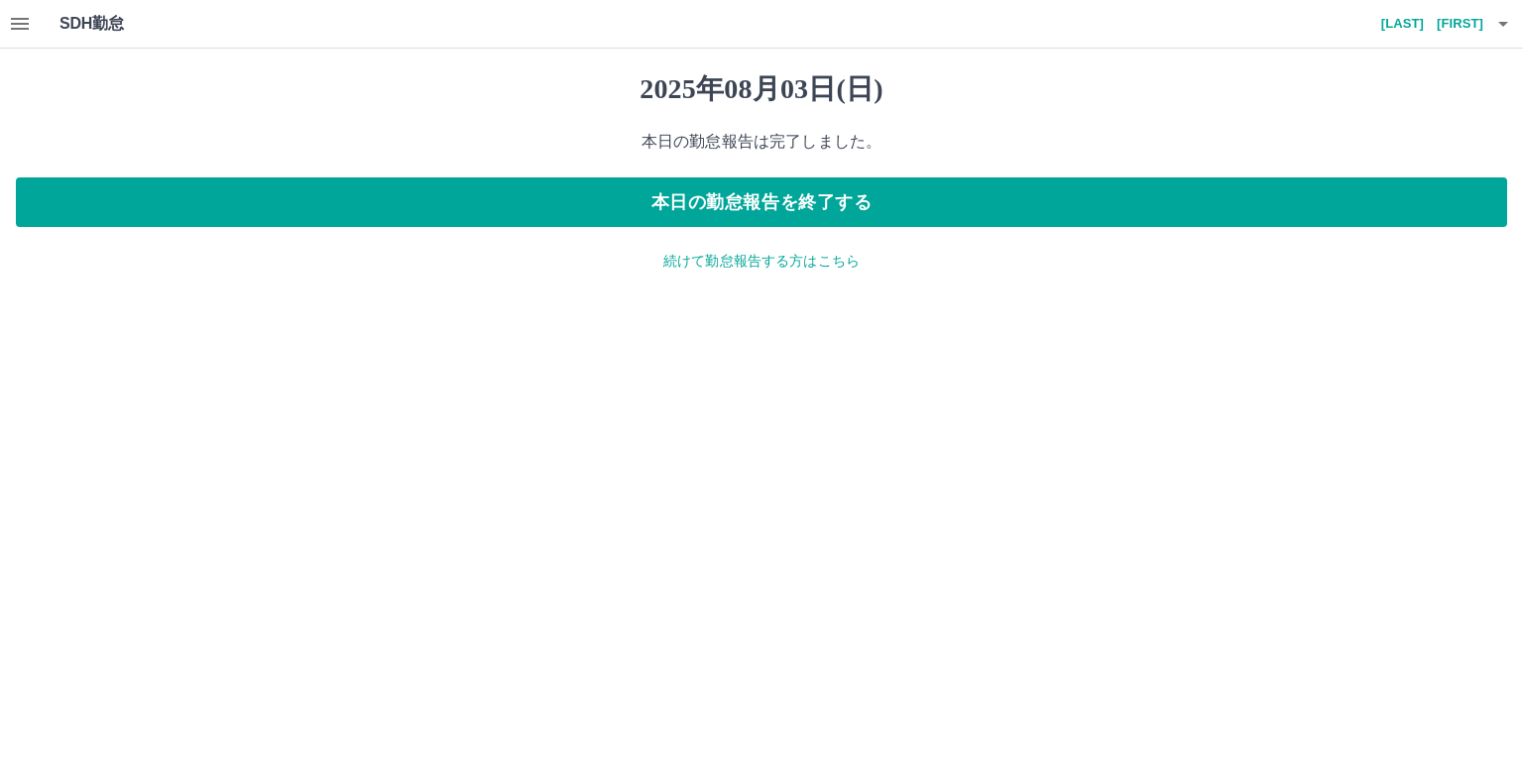 click on "続けて勤怠報告する方はこちら" at bounding box center [762, 261] 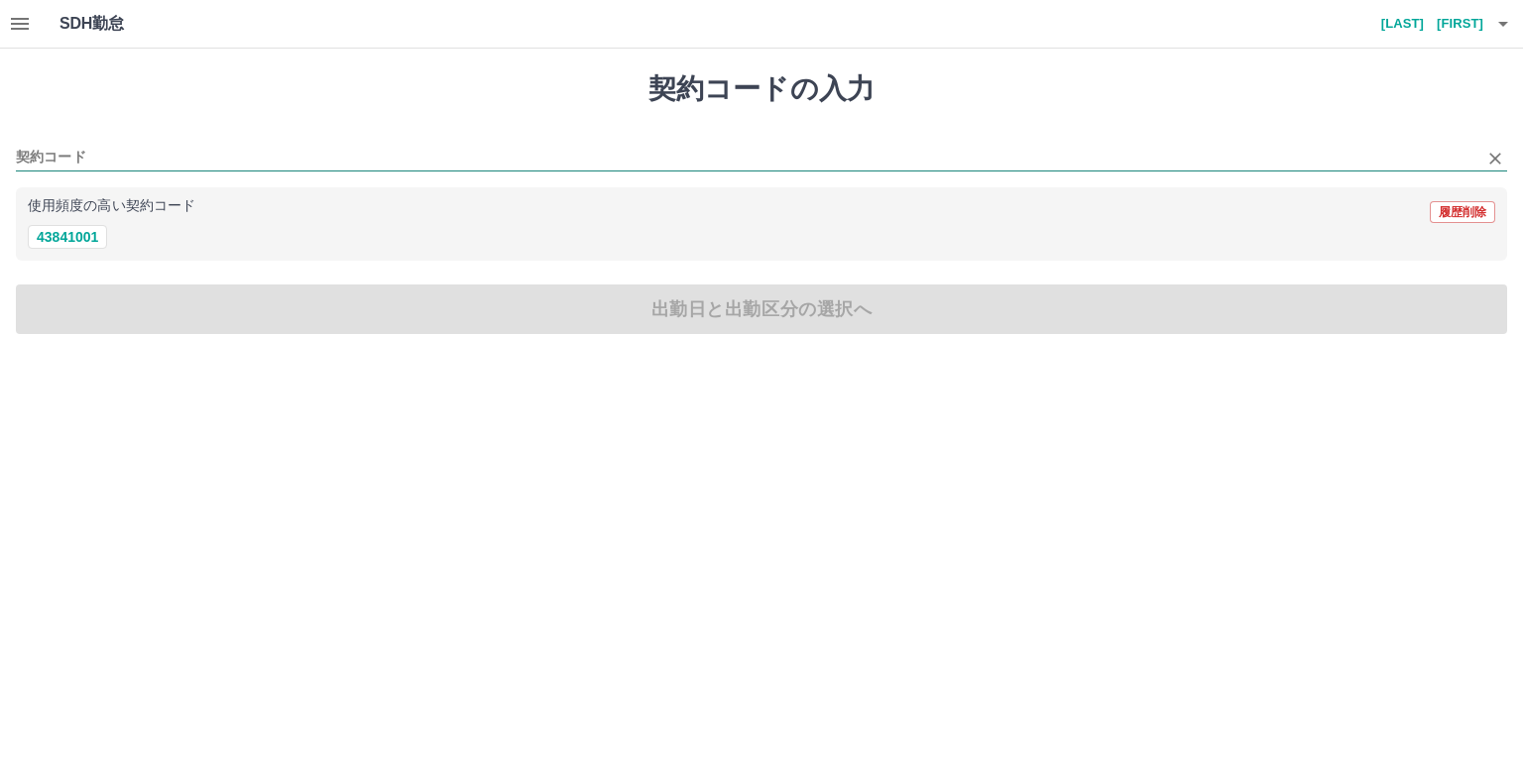 click on "契約コード" at bounding box center [747, 158] 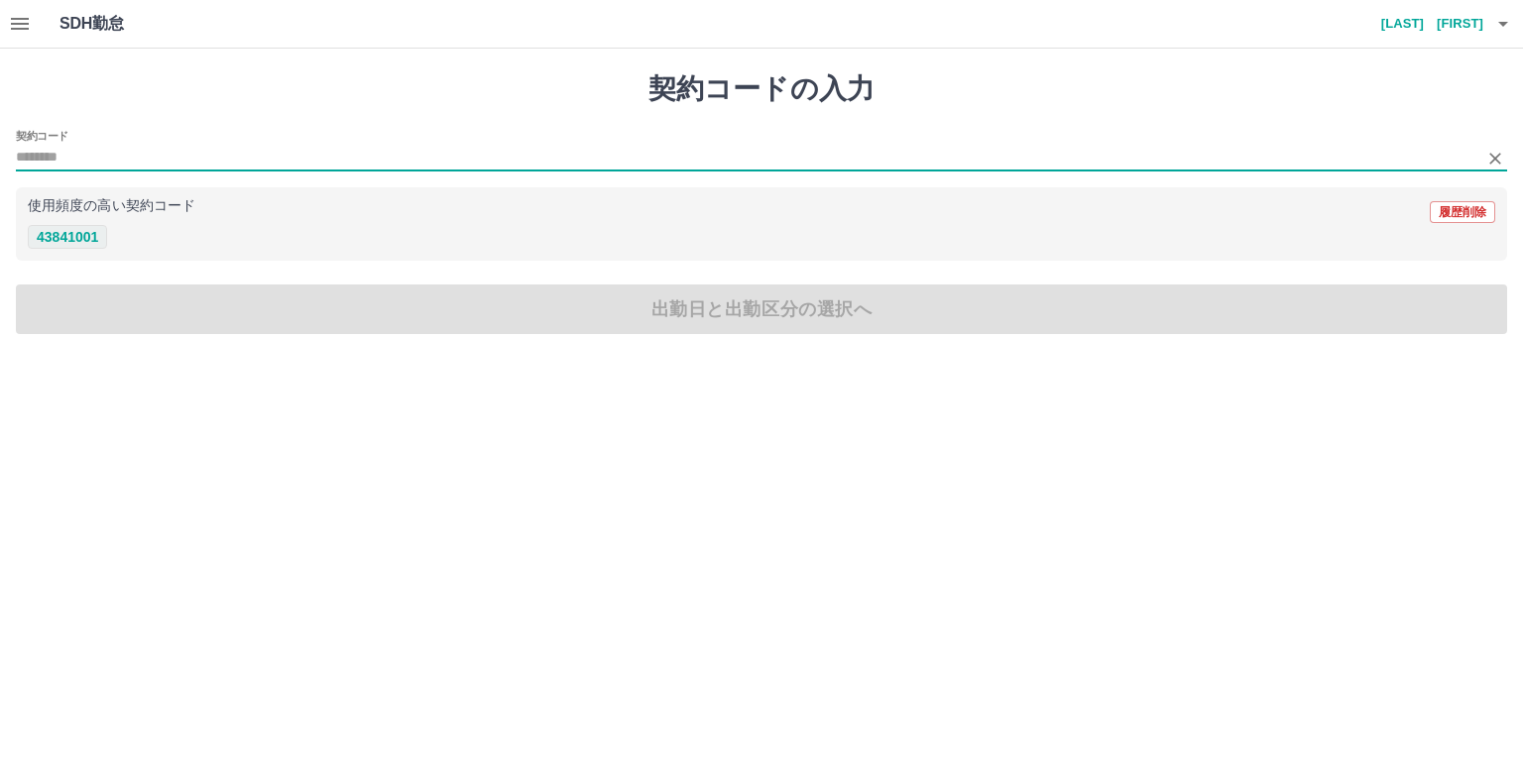 click on "43841001" at bounding box center [67, 237] 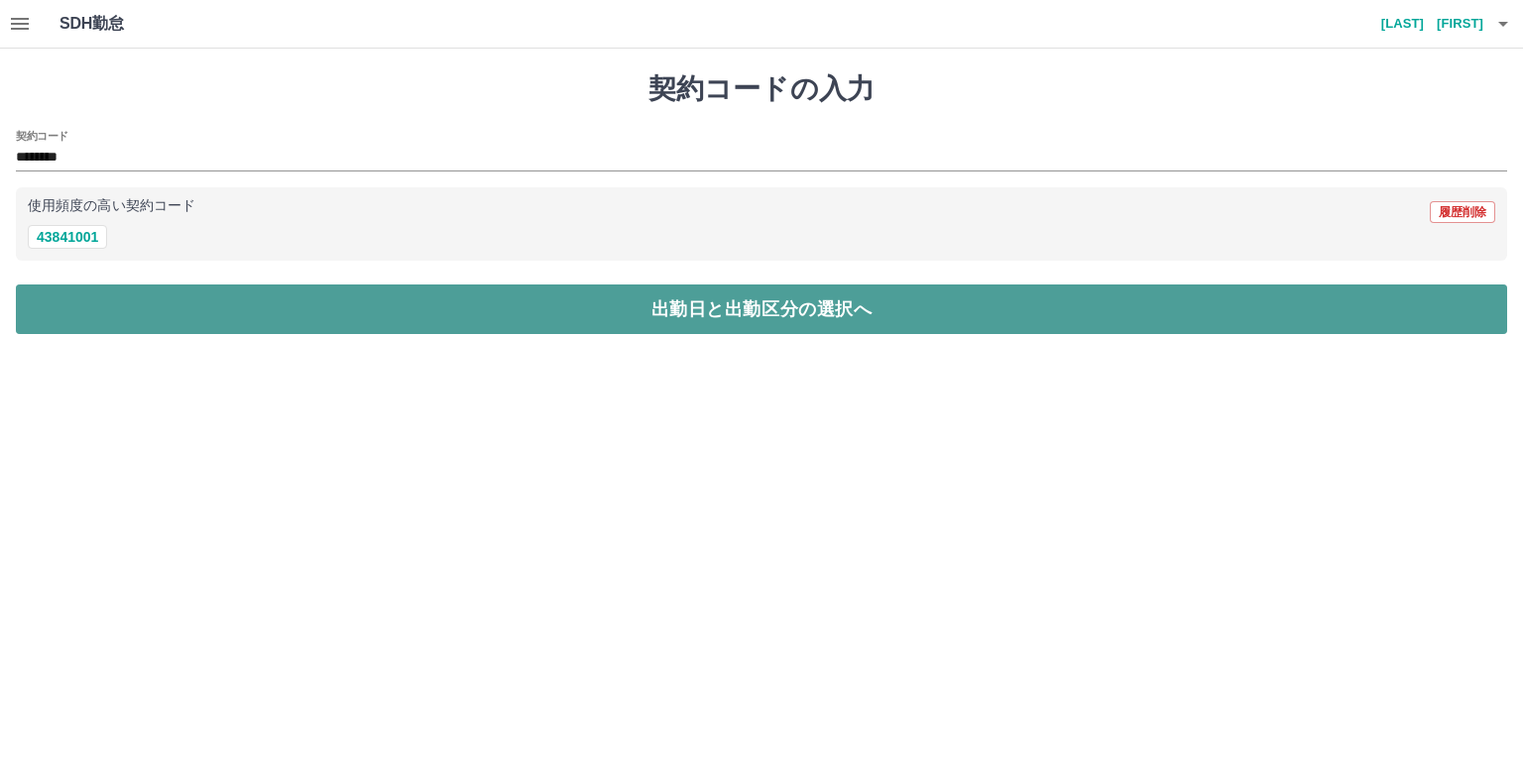 click on "出勤日と出勤区分の選択へ" at bounding box center (762, 309) 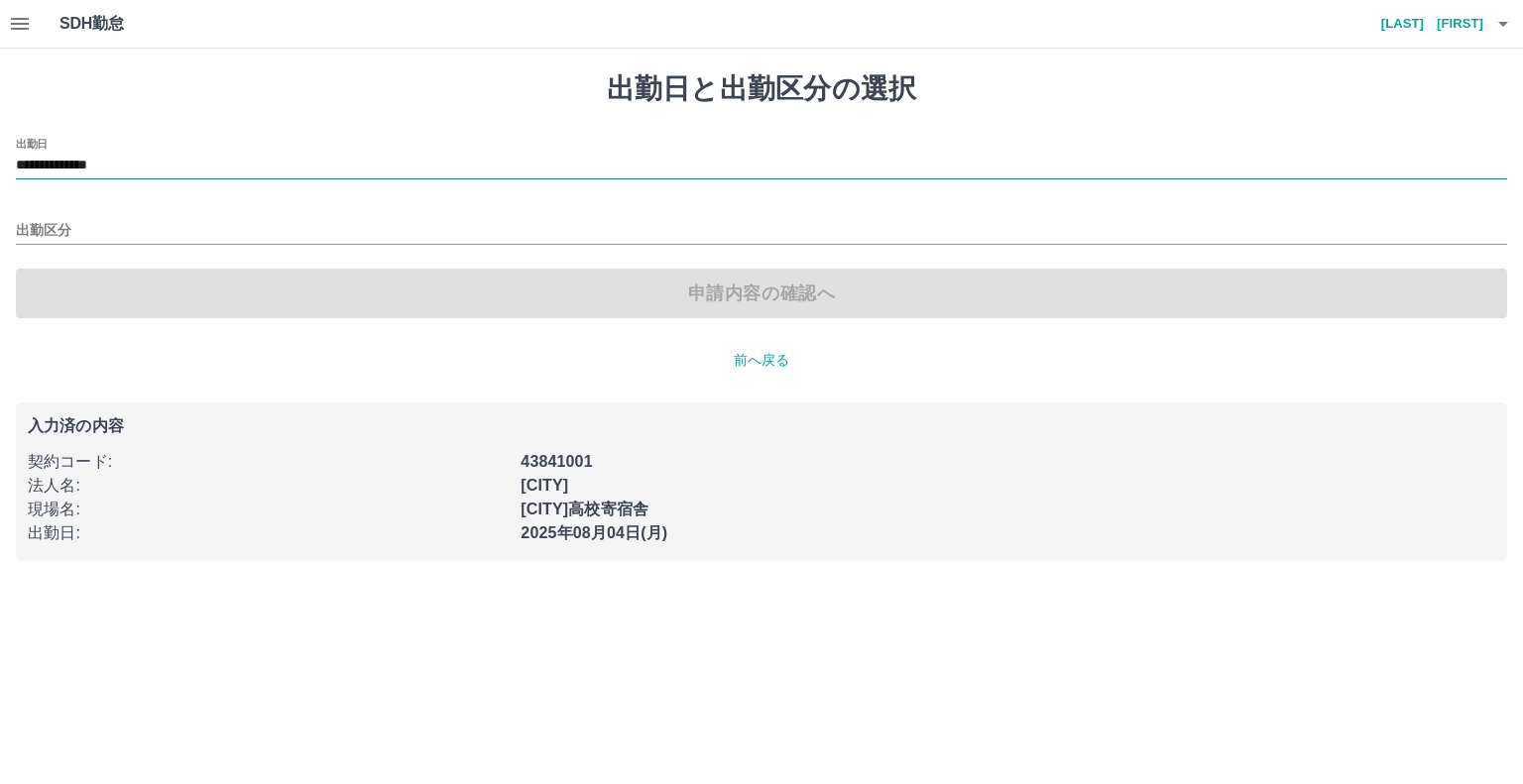 click on "**********" at bounding box center [762, 166] 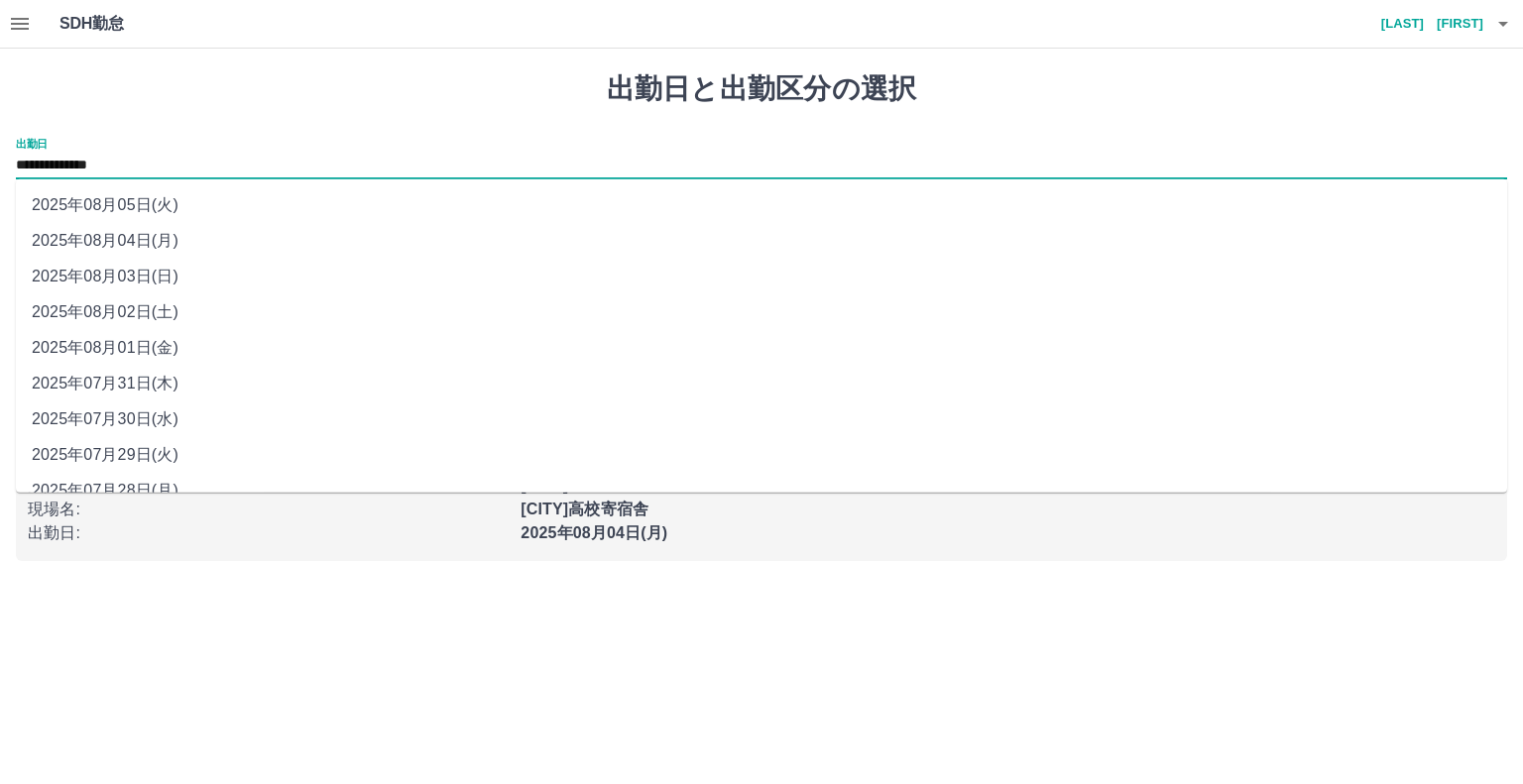 click on "2025年08月02日(土)" at bounding box center (762, 312) 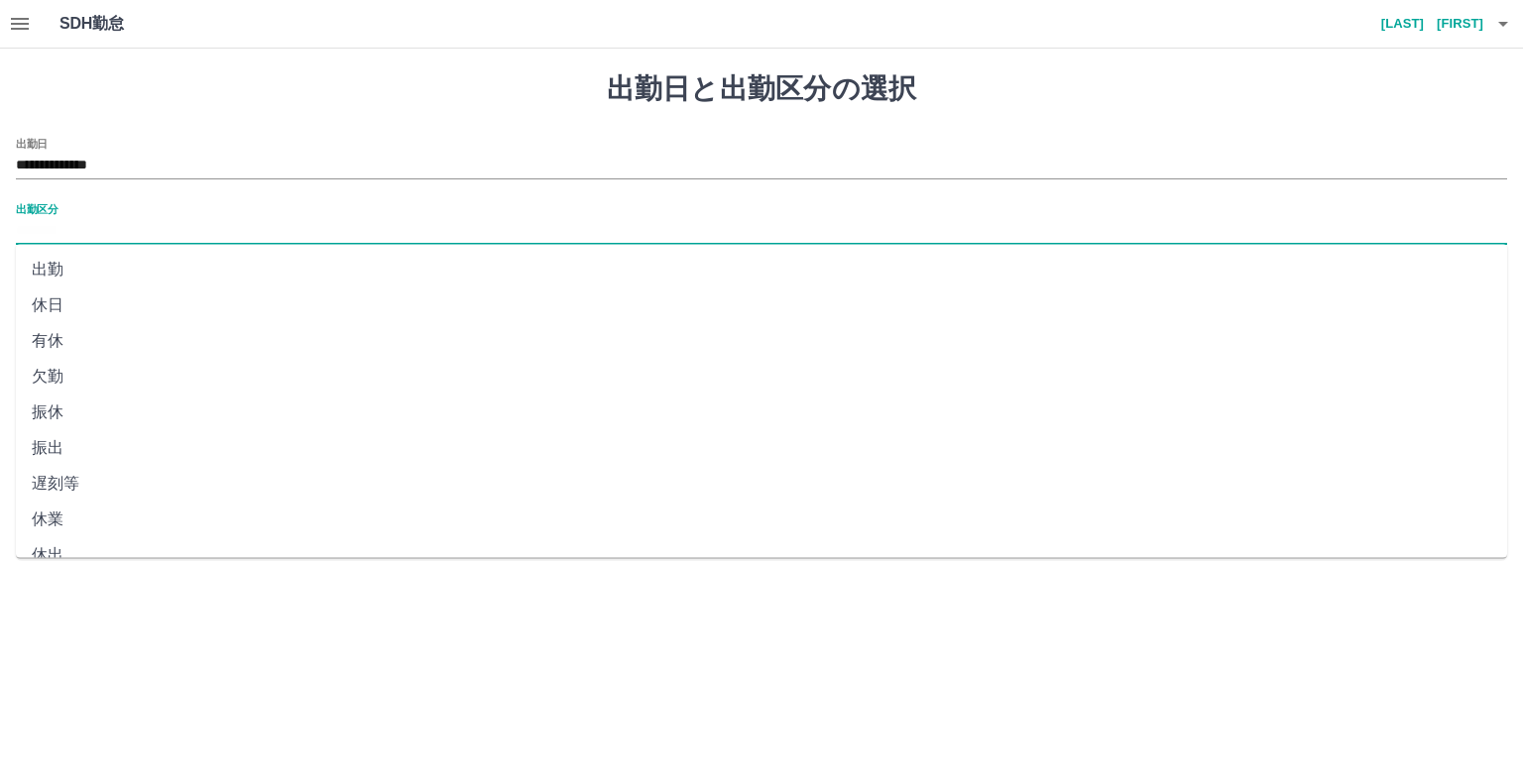 click on "出勤区分" at bounding box center [762, 231] 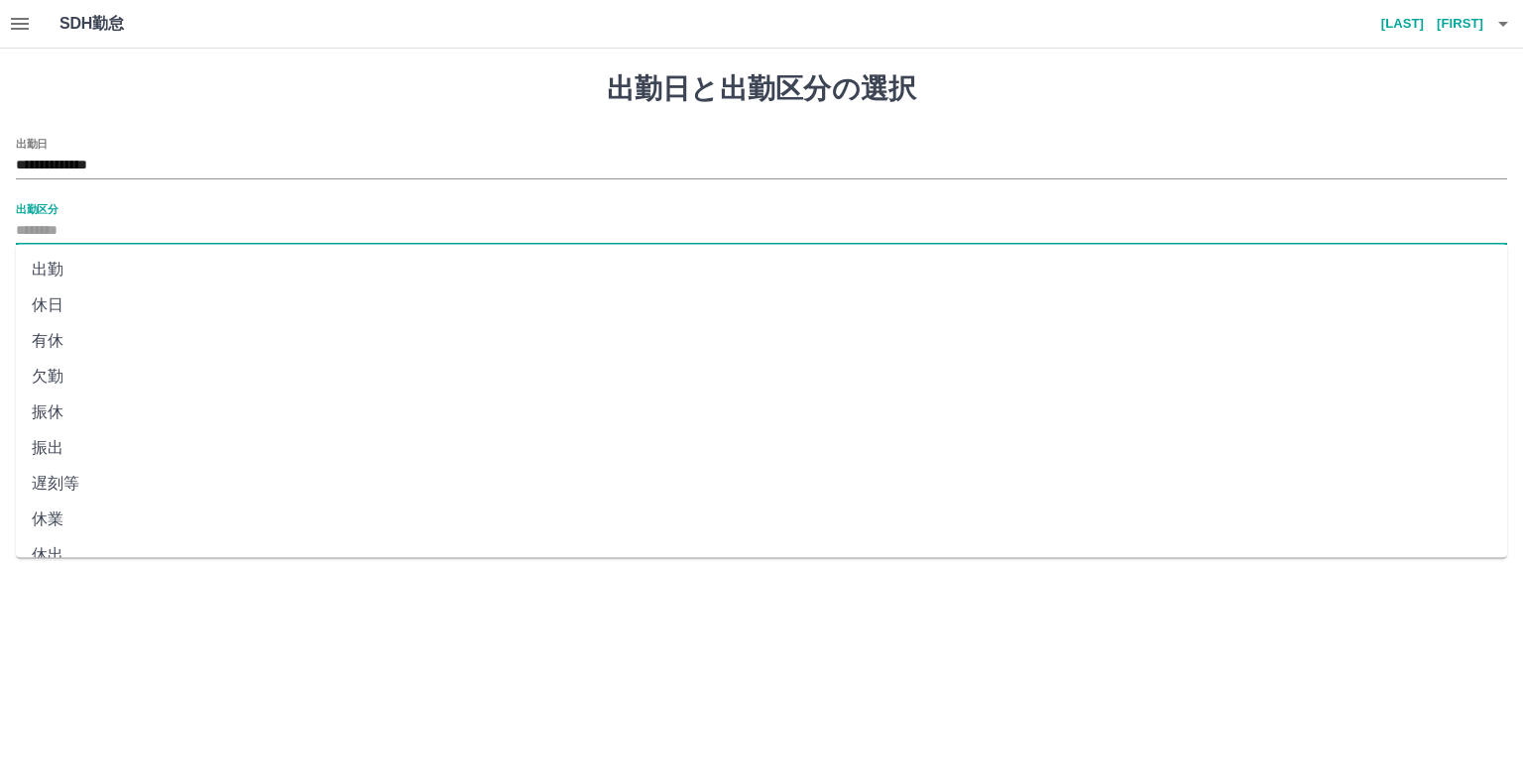 click on "休日" at bounding box center (762, 305) 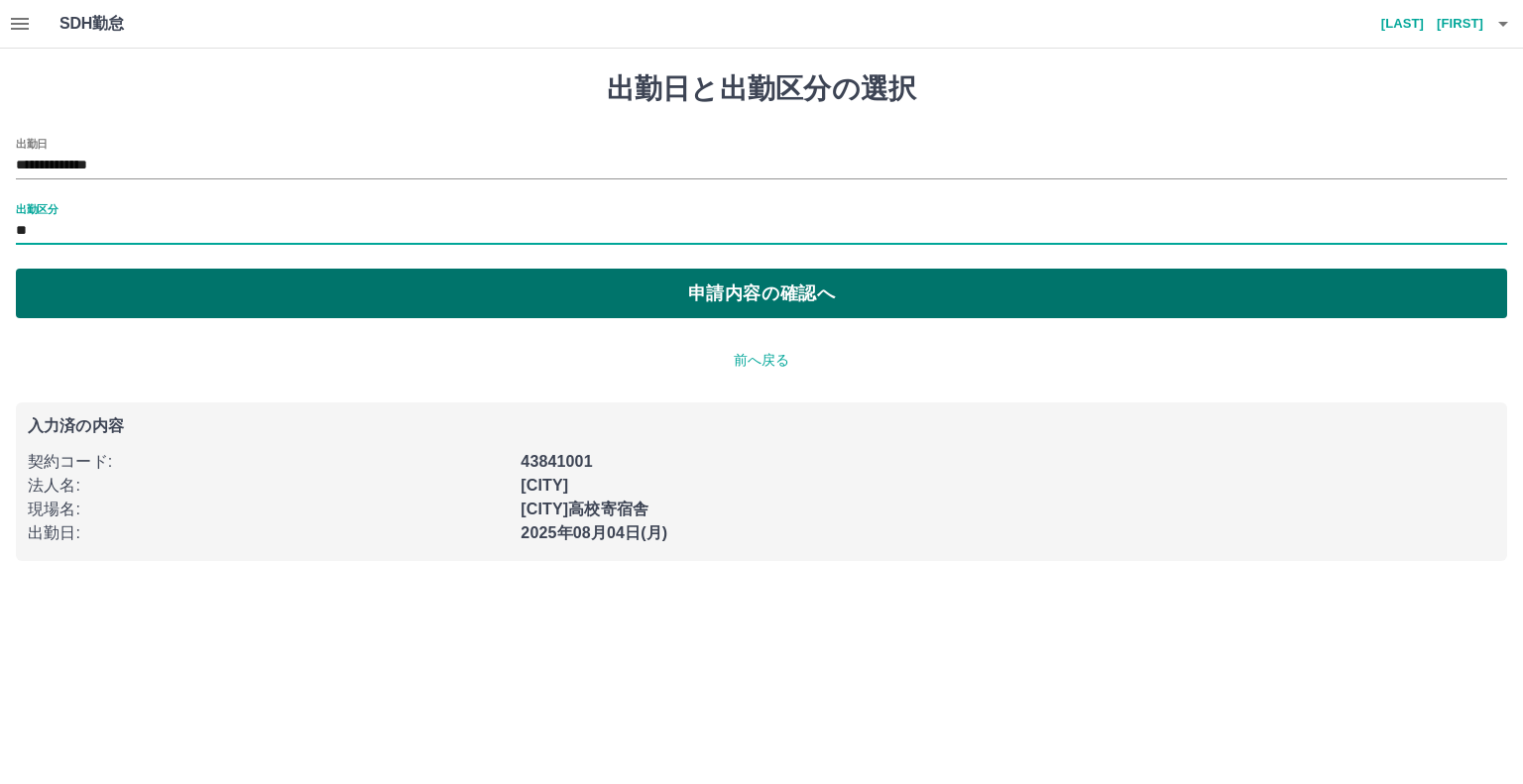 click on "申請内容の確認へ" at bounding box center [762, 293] 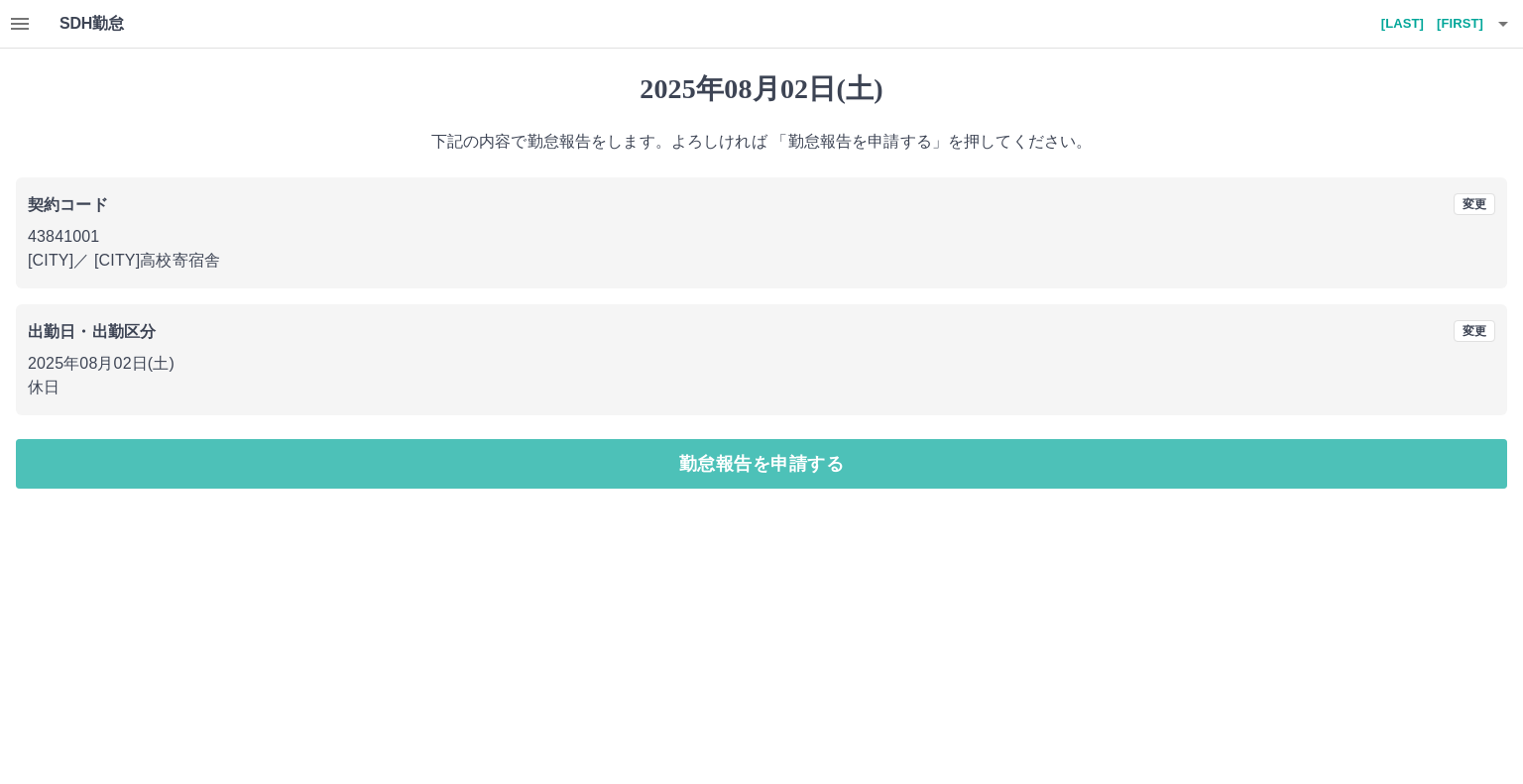 click on "勤怠報告を申請する" at bounding box center (762, 464) 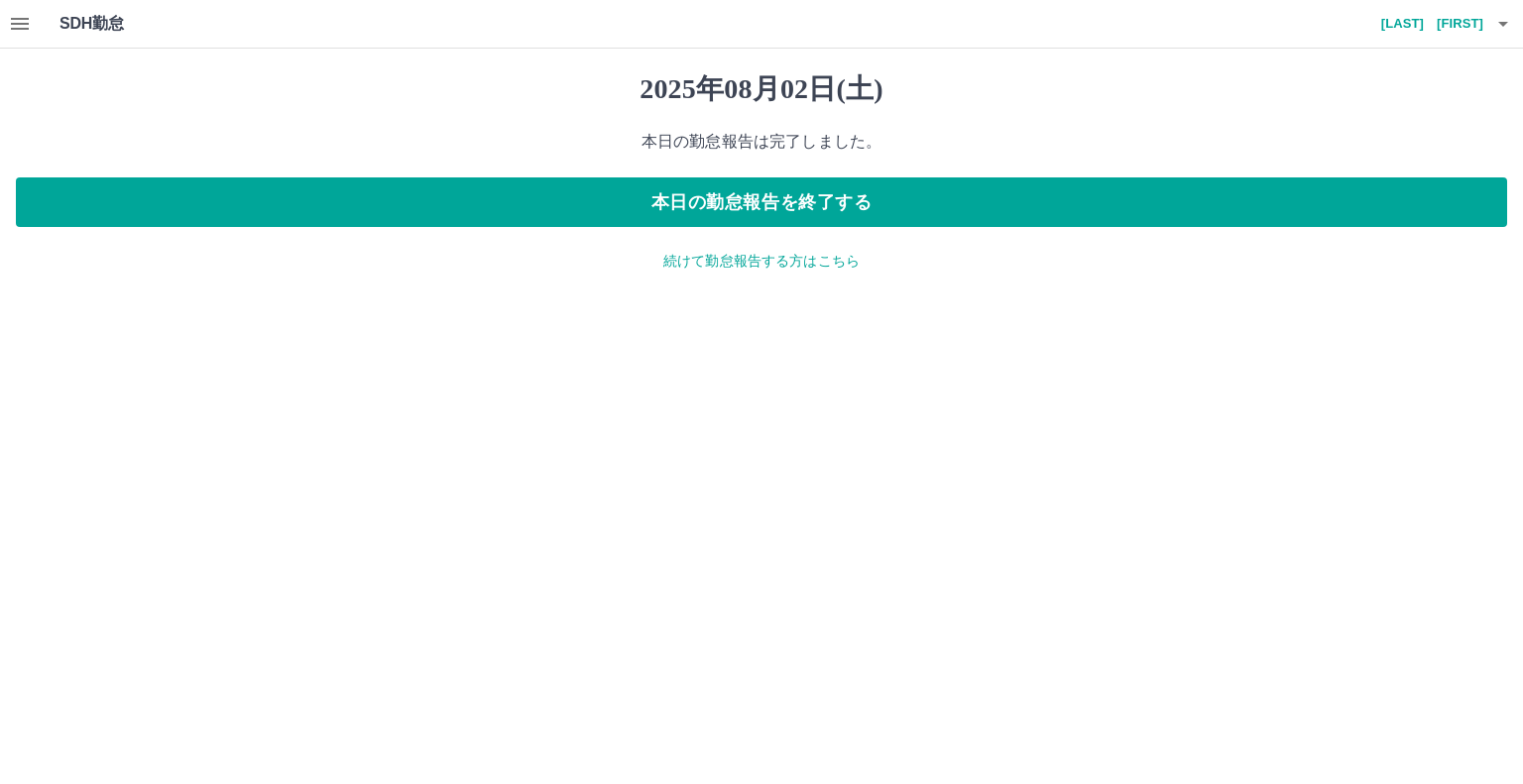 click on "続けて勤怠報告する方はこちら" at bounding box center (762, 261) 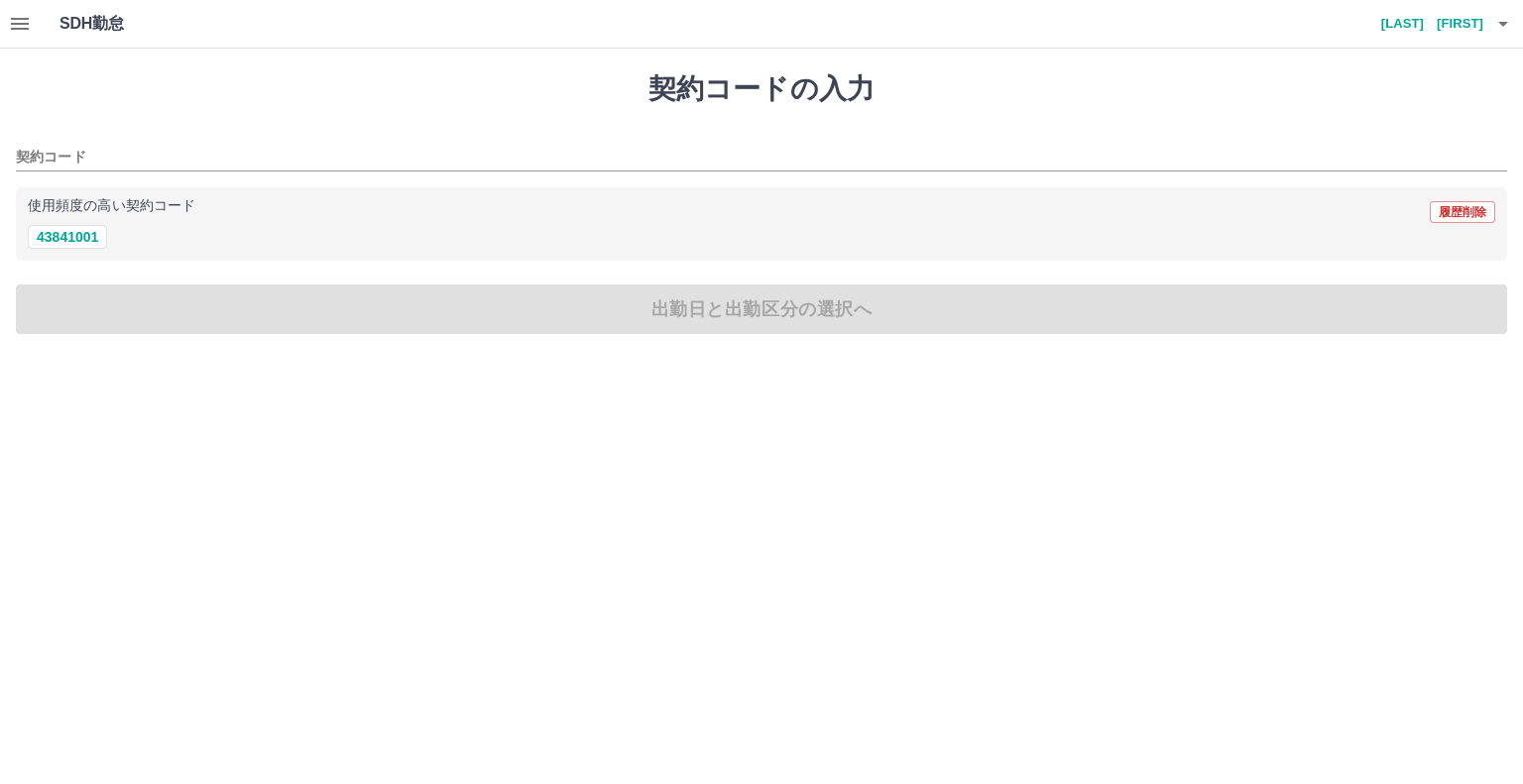 click at bounding box center (20, 24) 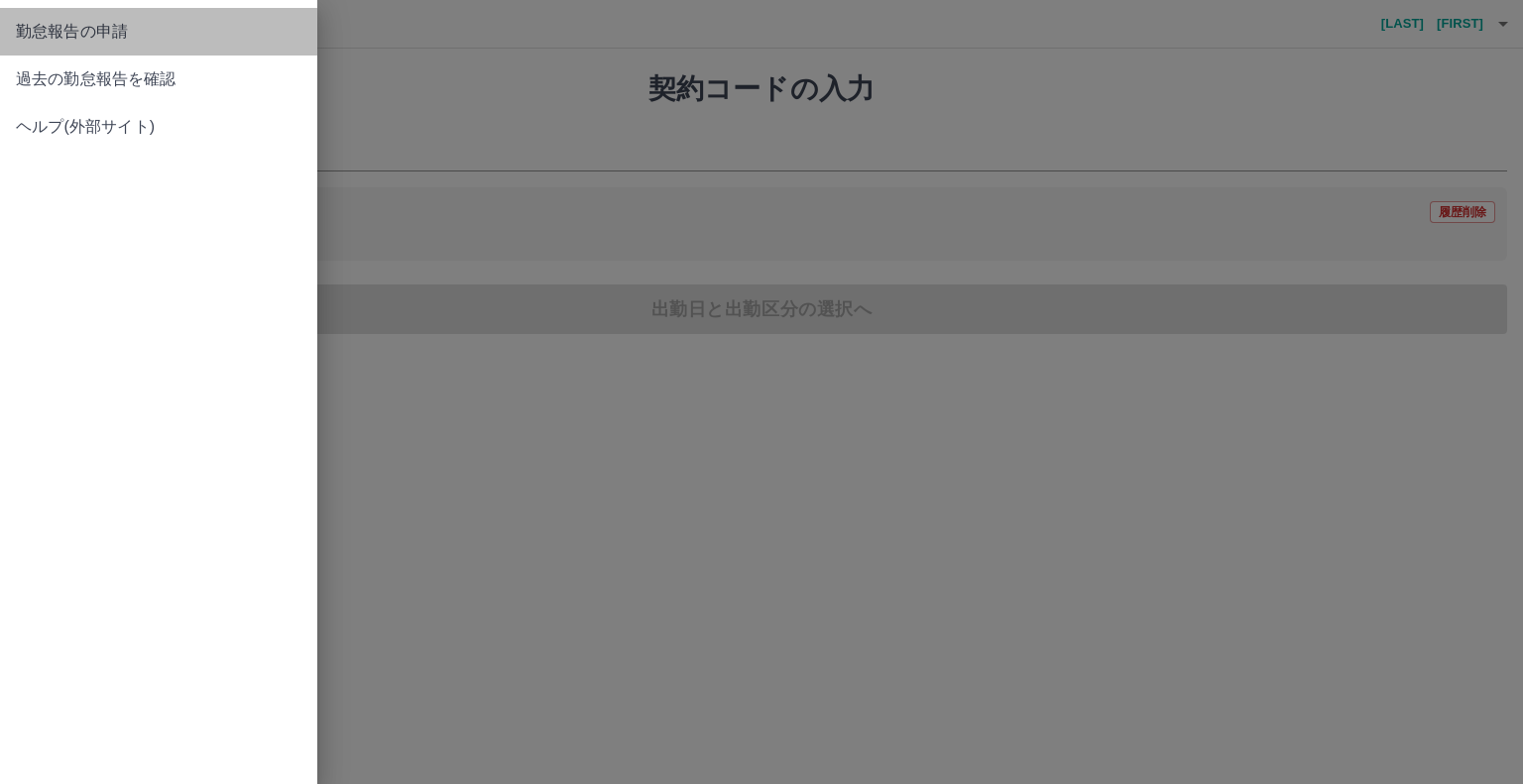 click on "勤怠報告の申請" at bounding box center [159, 32] 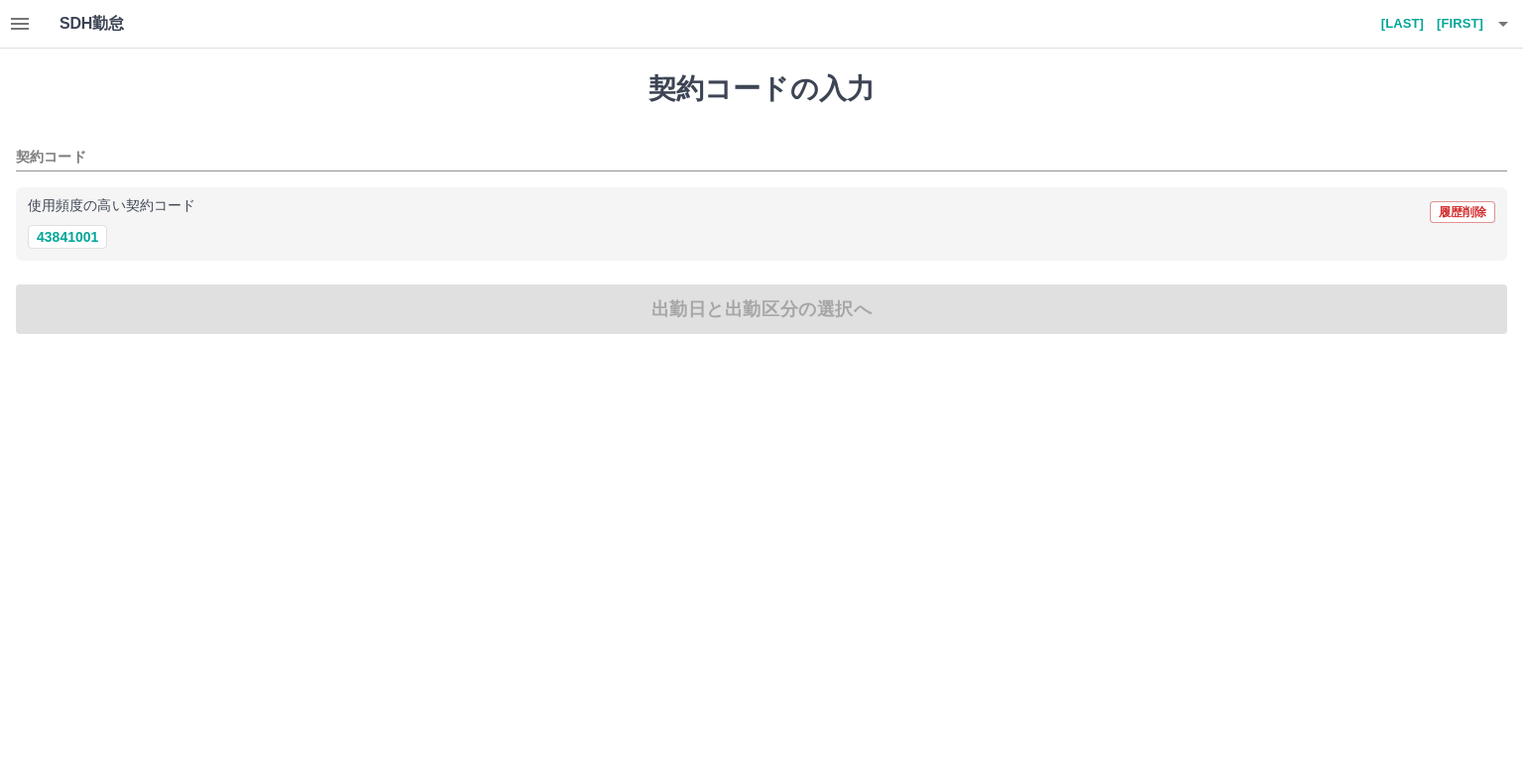 click 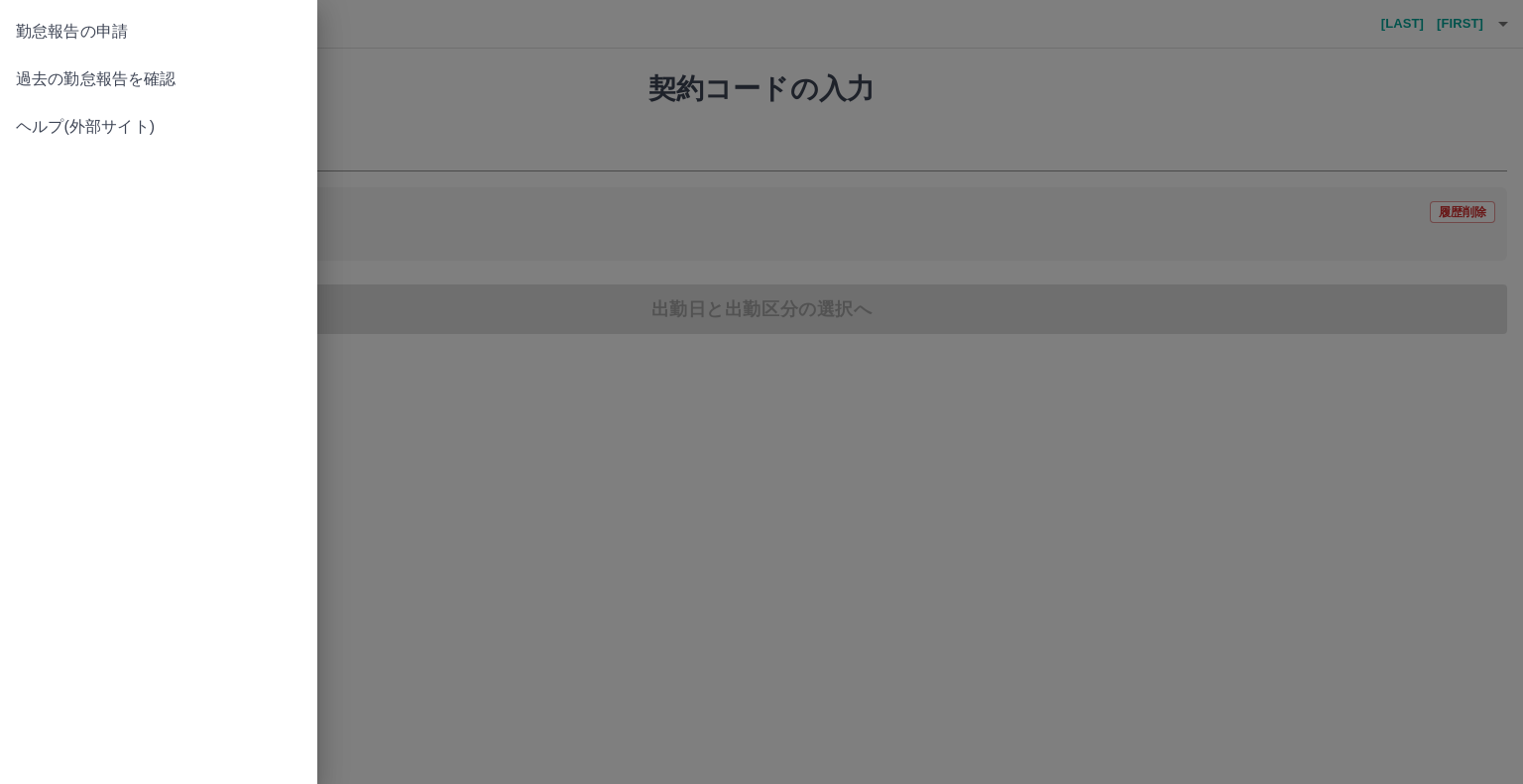 click on "過去の勤怠報告を確認" at bounding box center [159, 79] 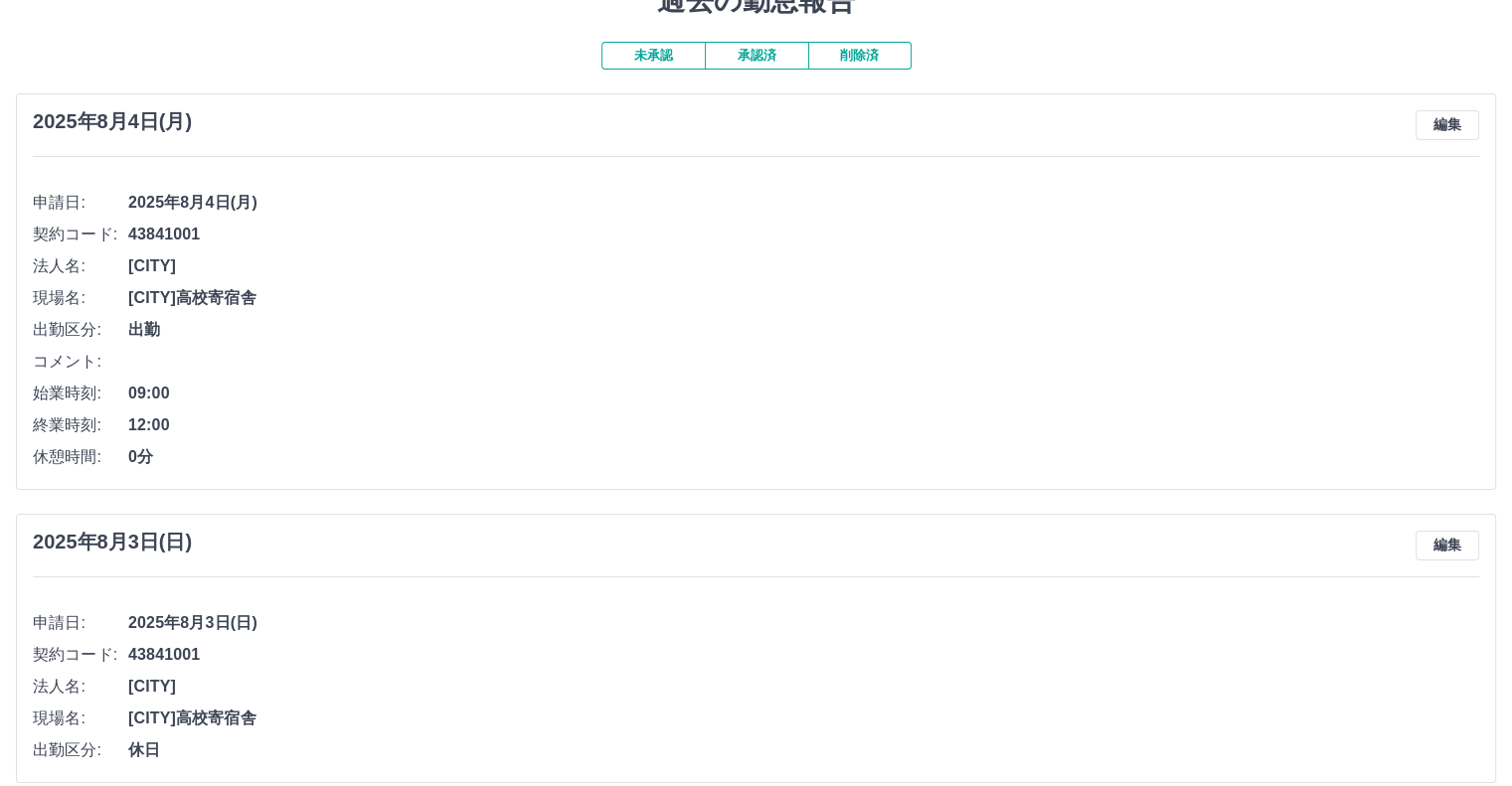 scroll, scrollTop: 4, scrollLeft: 0, axis: vertical 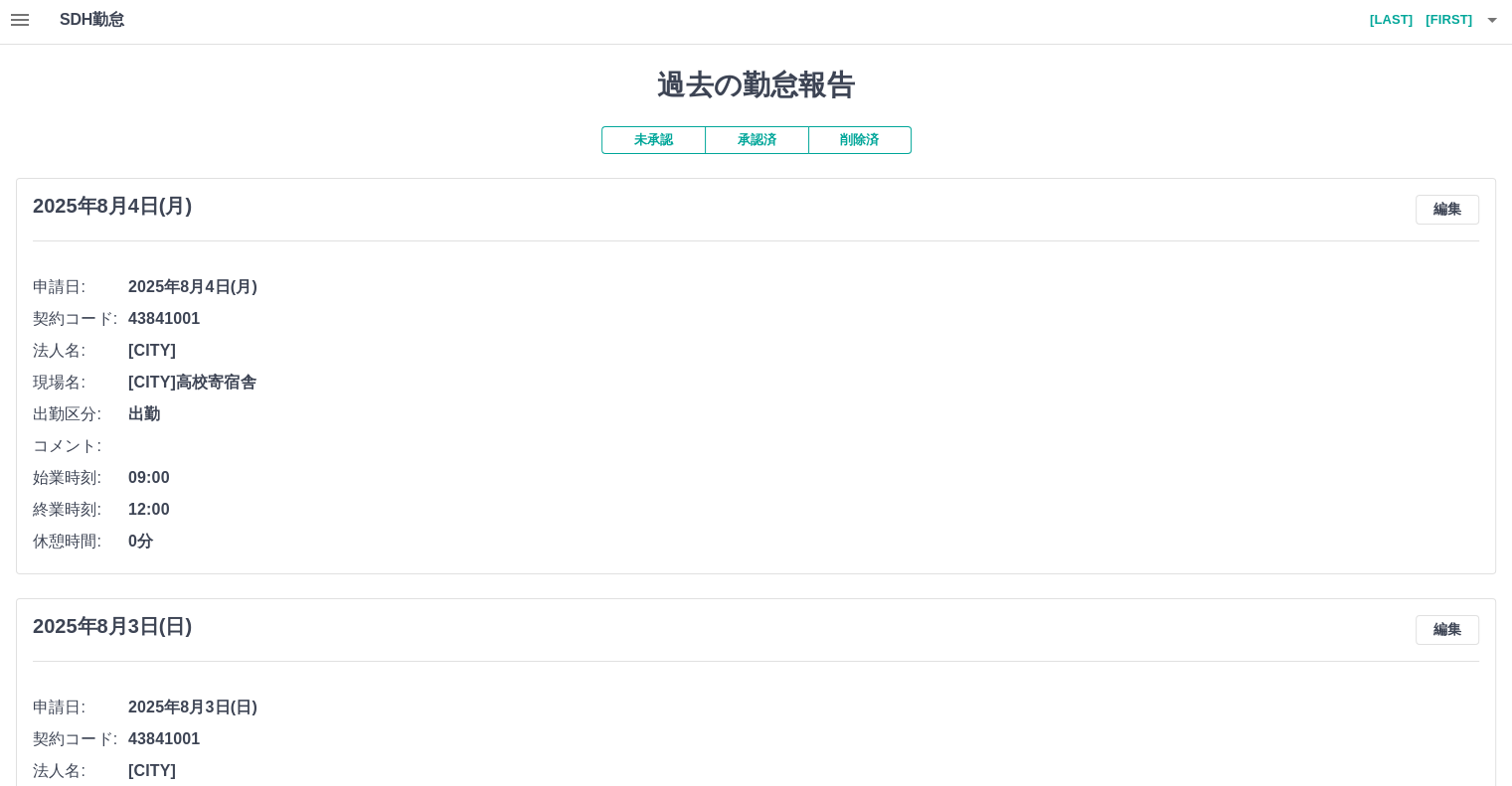 click on "承認済" at bounding box center [756, 140] 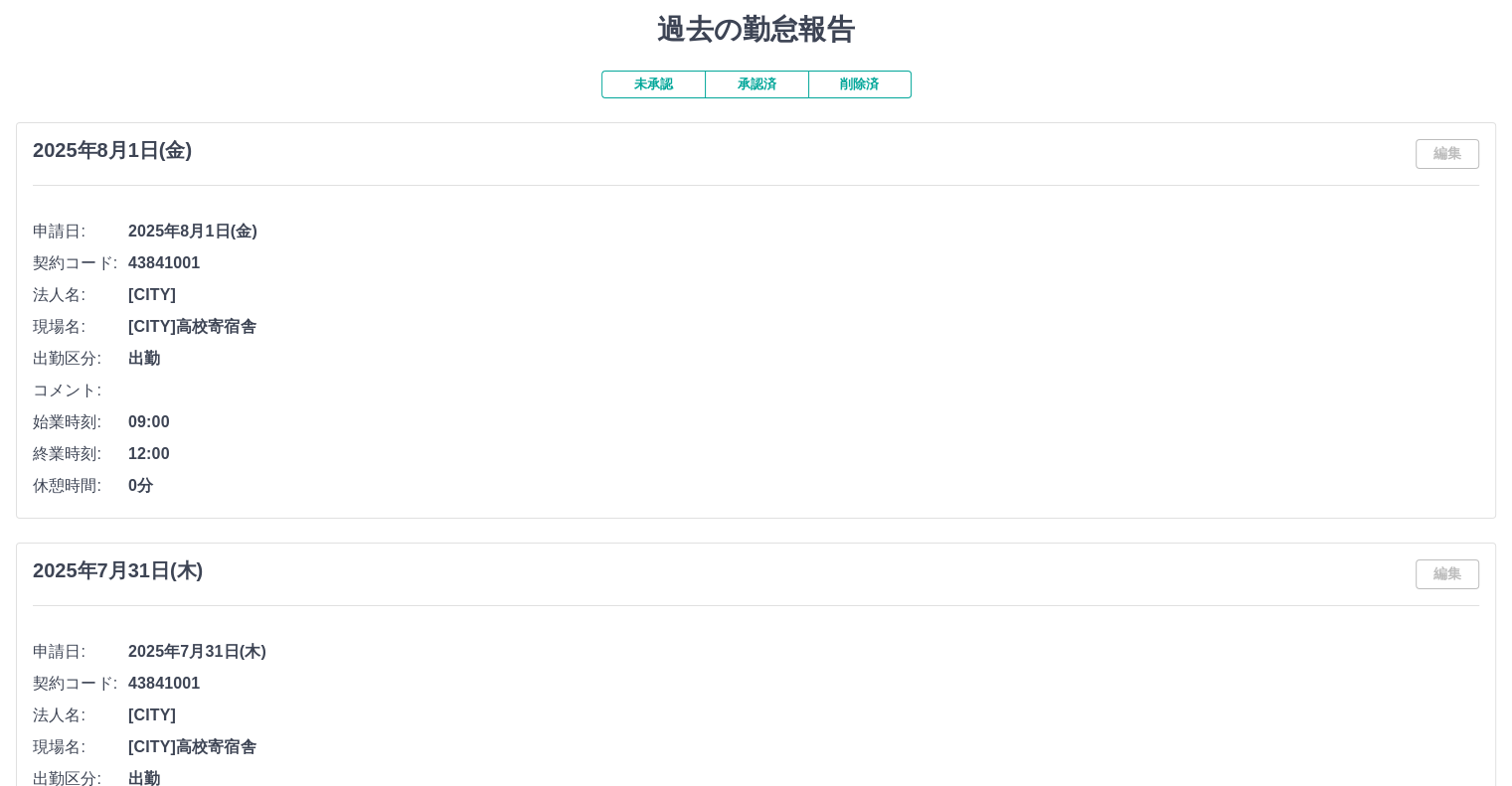 scroll, scrollTop: 0, scrollLeft: 0, axis: both 